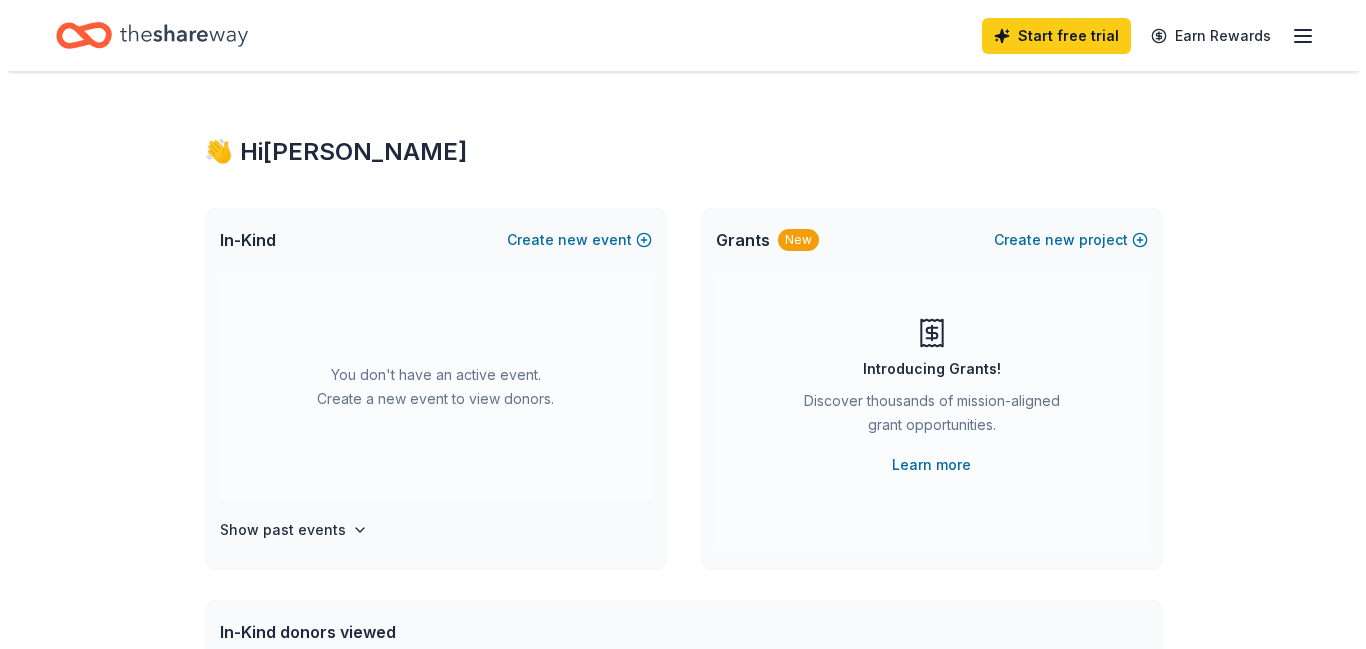 scroll, scrollTop: 0, scrollLeft: 0, axis: both 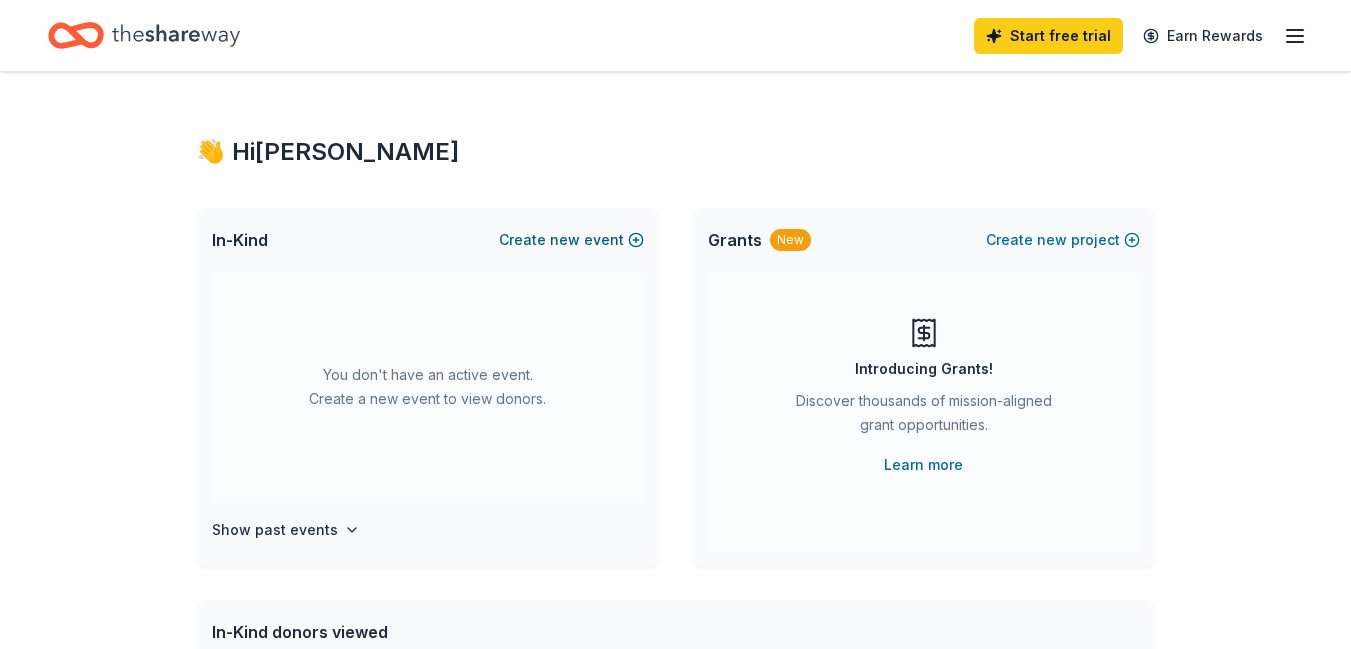 click on "Create  new  event" at bounding box center [571, 240] 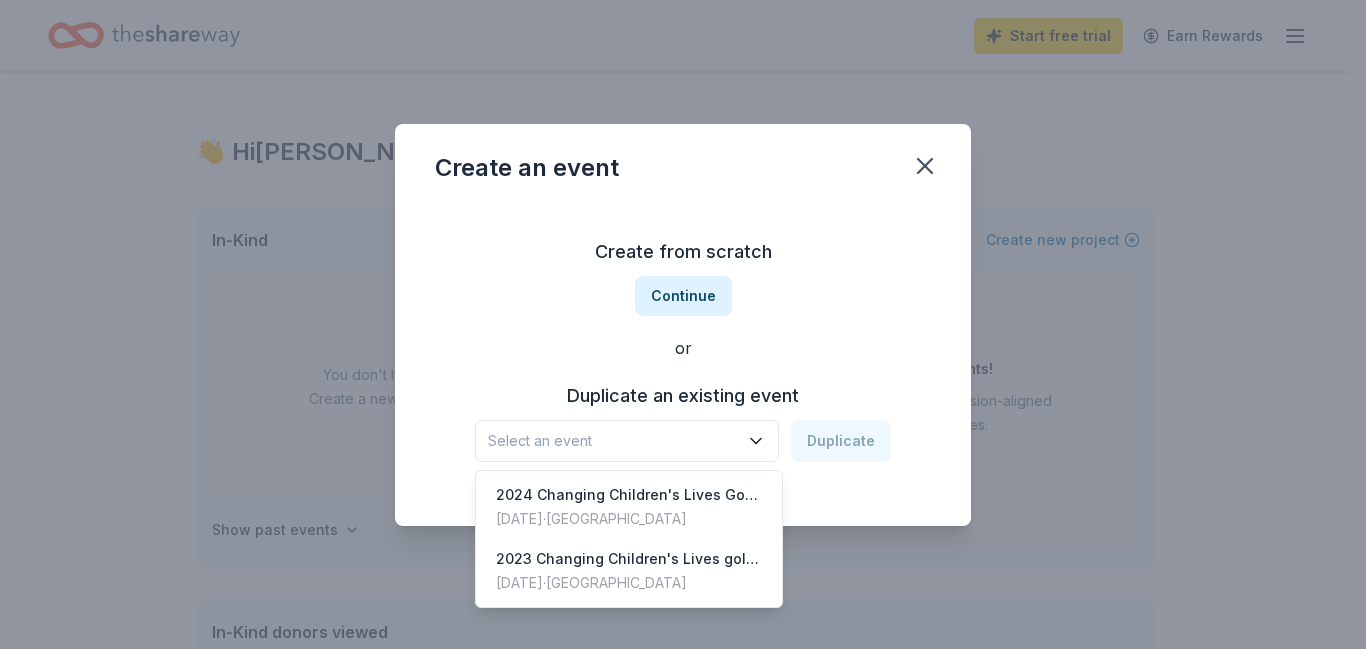 click 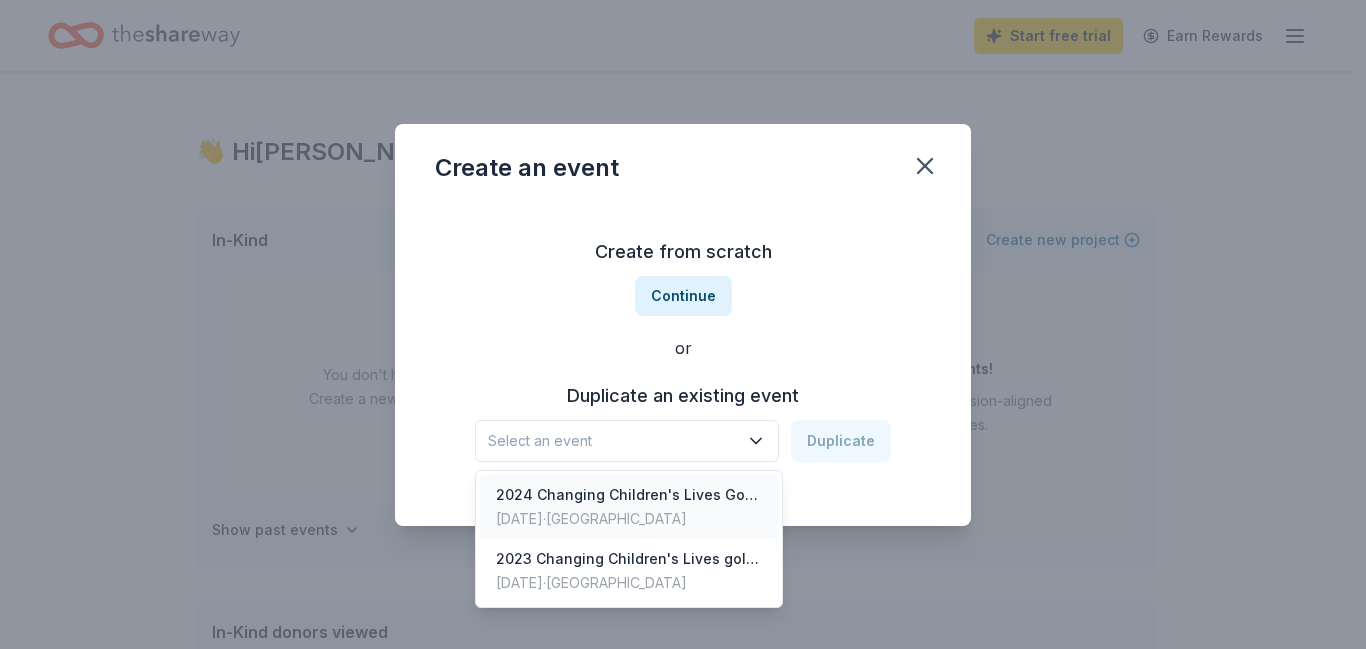 click on "2024 Changing Children's Lives Golf Tournament" at bounding box center (629, 495) 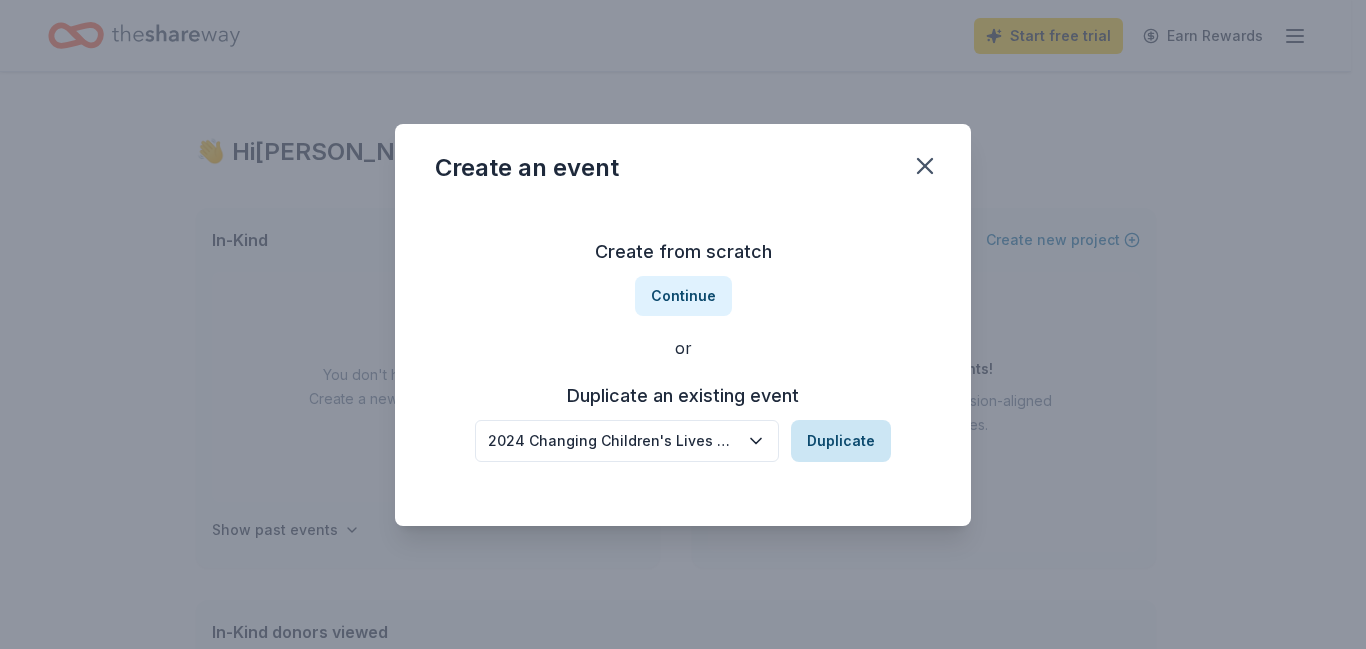 click on "Duplicate" at bounding box center (841, 441) 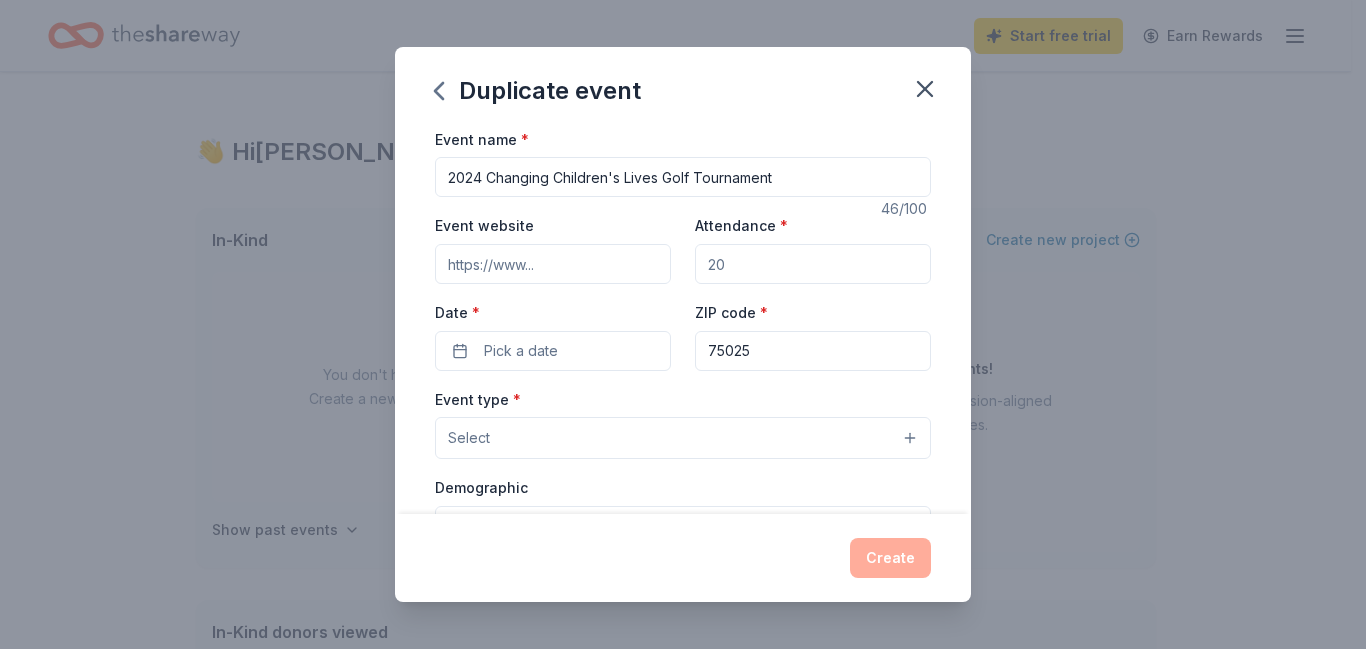 click on "2024 Changing Children's Lives Golf Tournament" at bounding box center (683, 177) 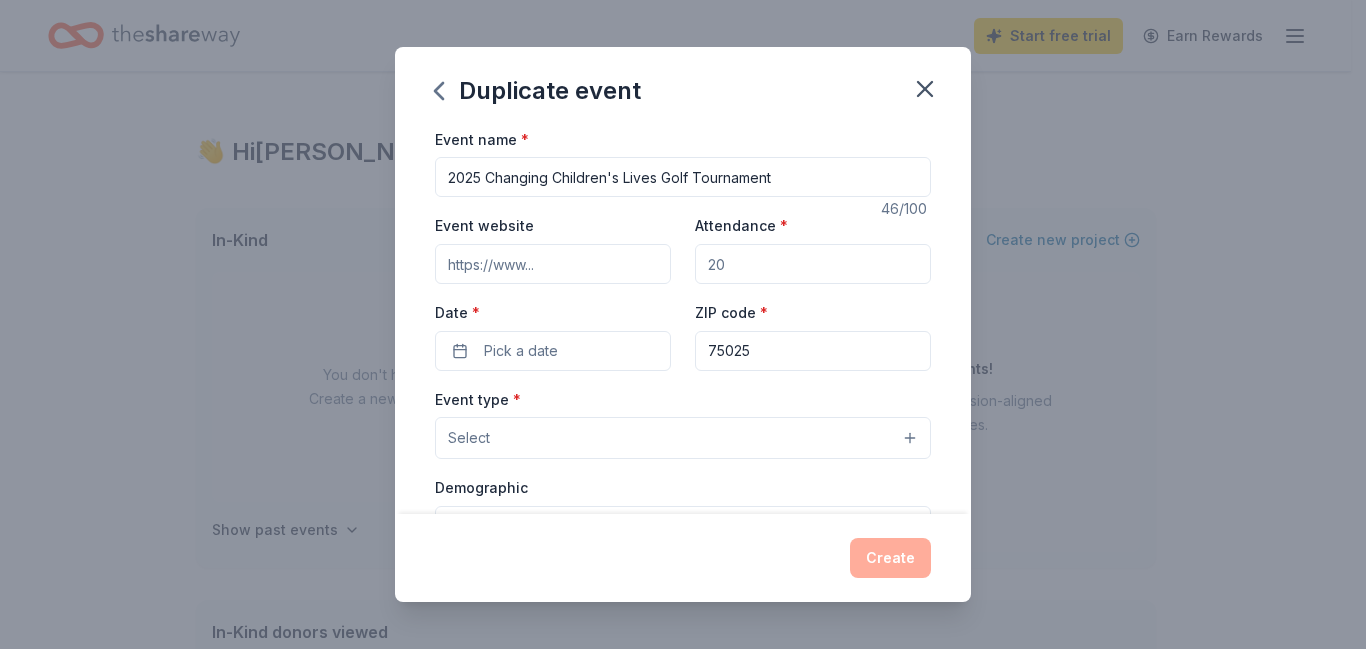 type on "2025 Changing Children's Lives Golf Tournament" 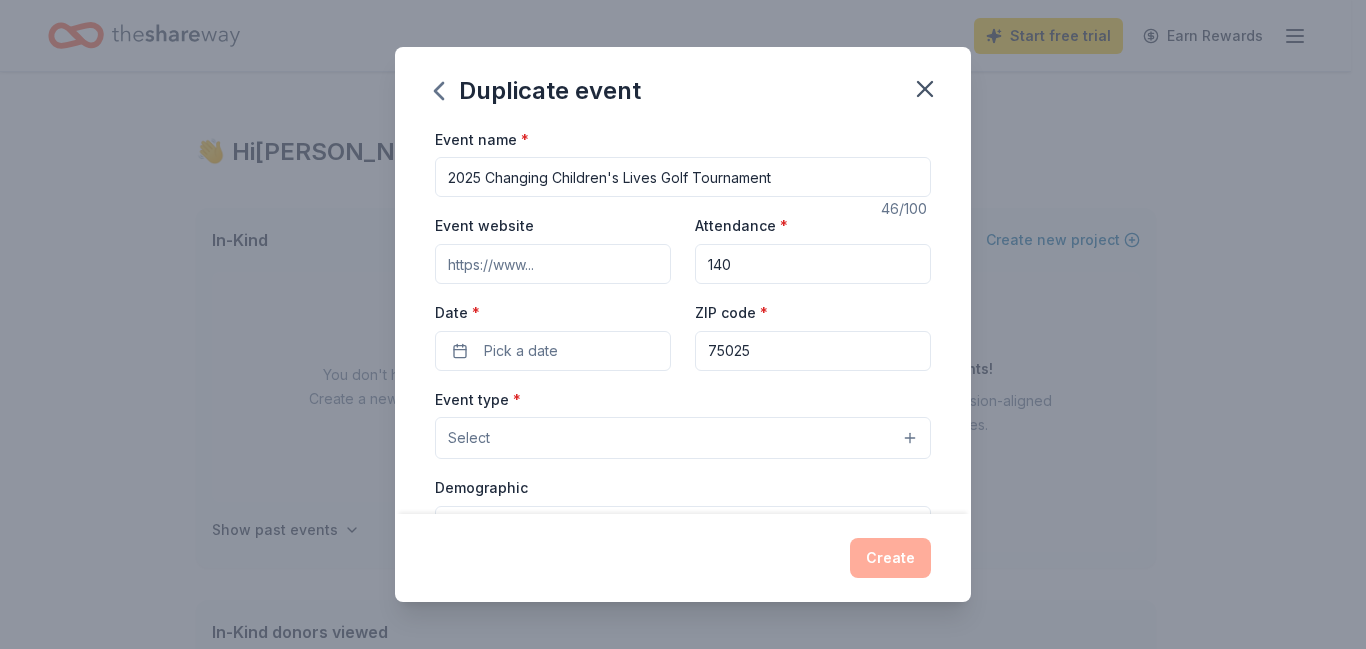 type on "140" 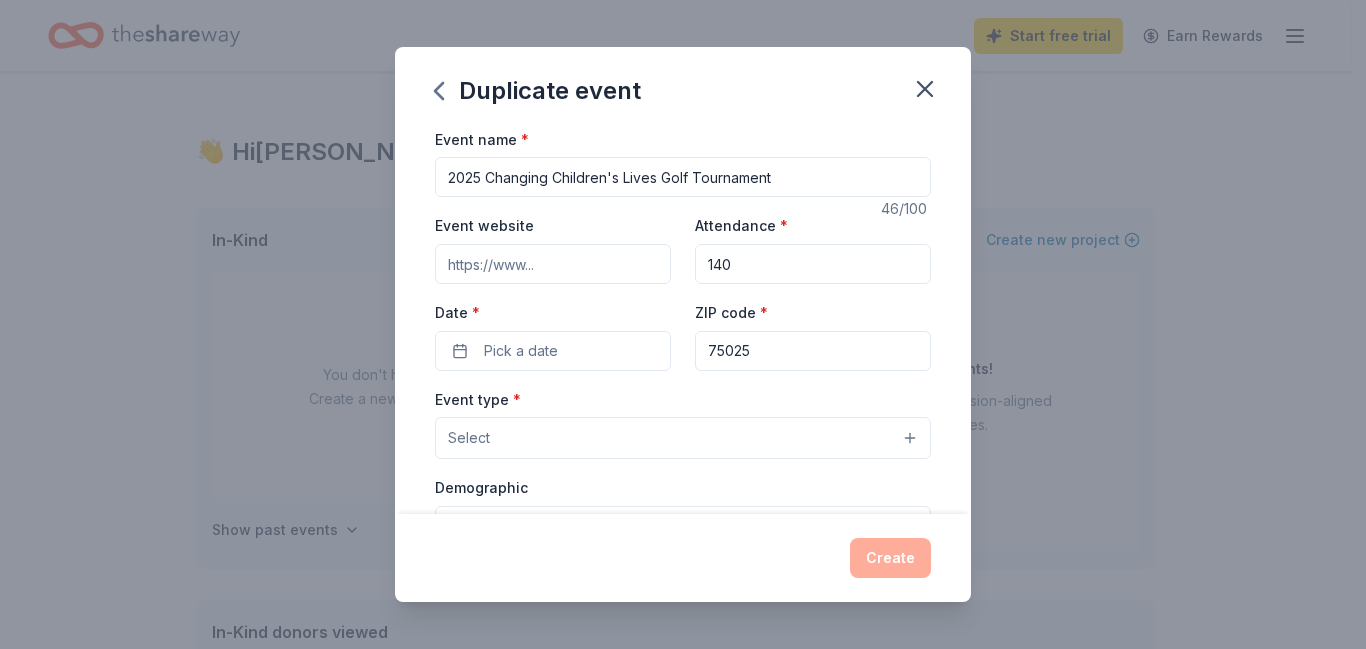 click on "Event website" at bounding box center [553, 264] 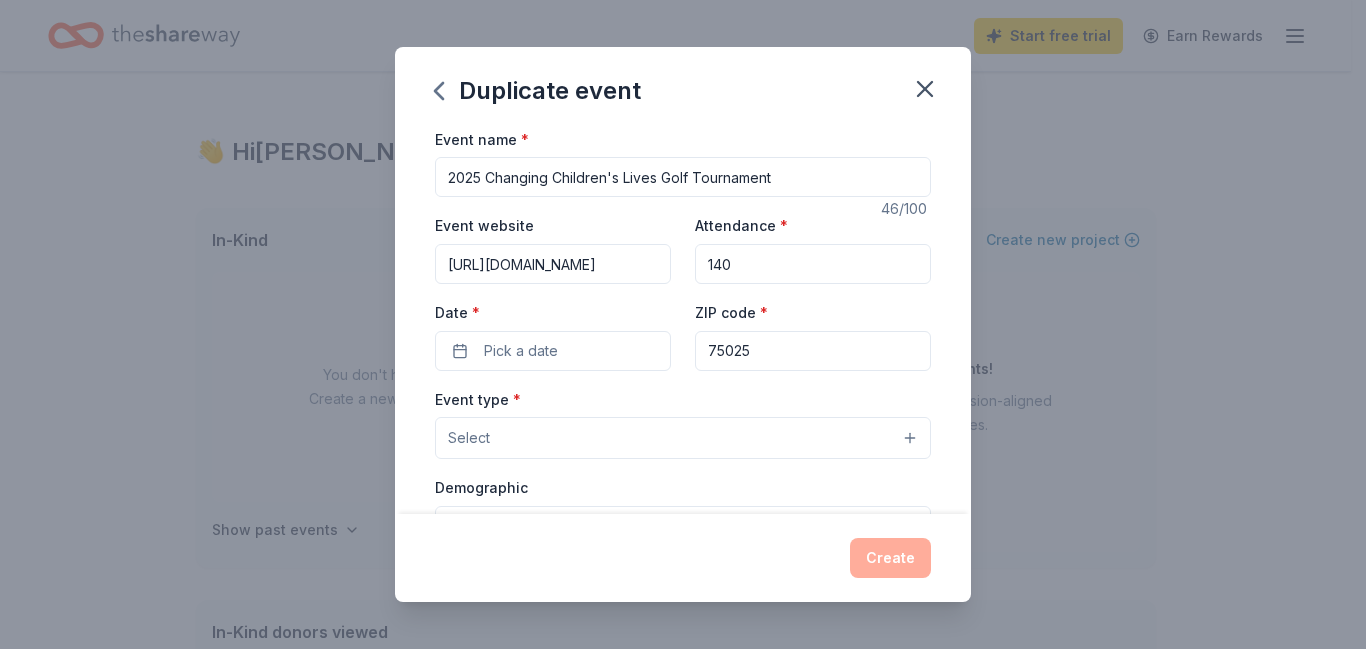 scroll, scrollTop: 0, scrollLeft: 155, axis: horizontal 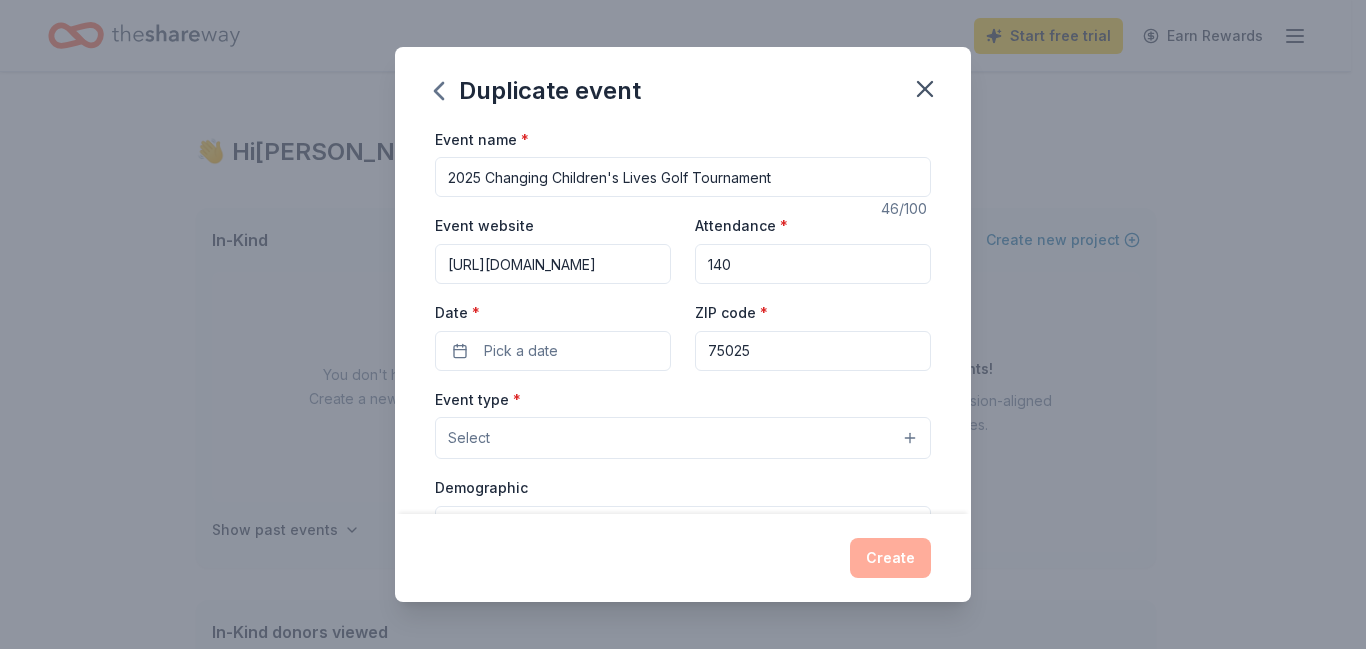 drag, startPoint x: 447, startPoint y: 262, endPoint x: 678, endPoint y: 258, distance: 231.03462 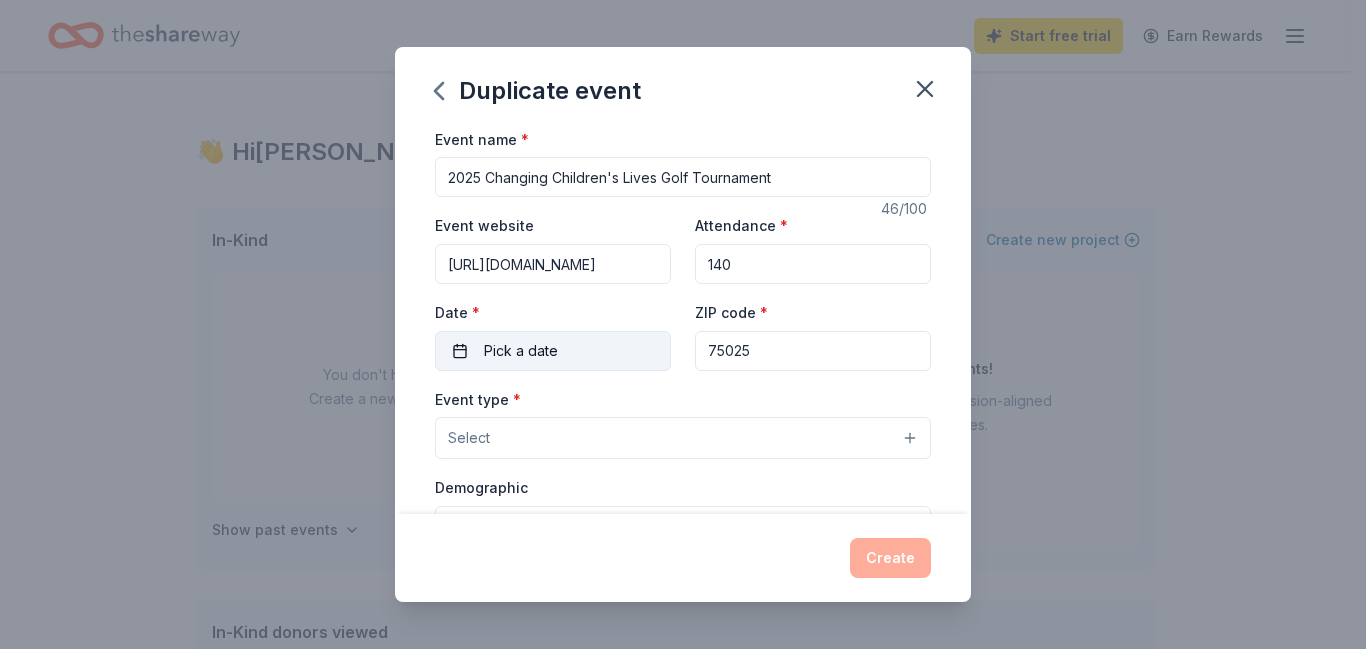 click on "Pick a date" at bounding box center (521, 351) 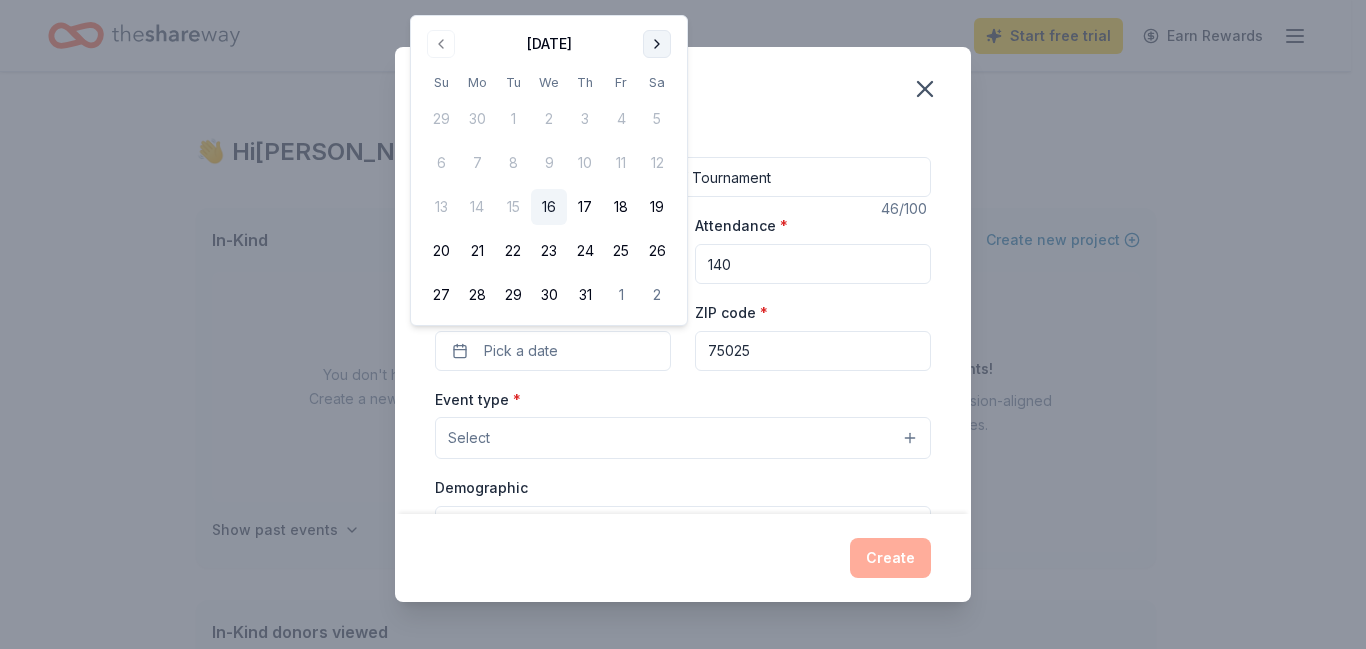 click at bounding box center (657, 44) 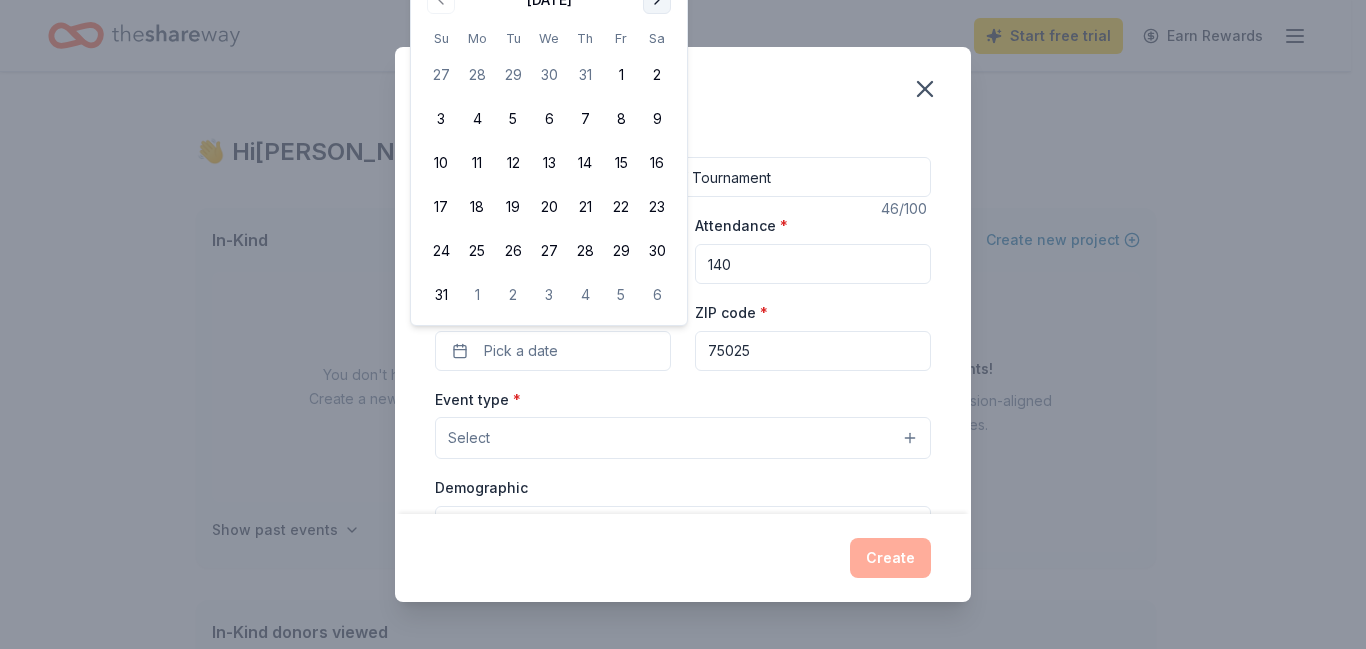 click at bounding box center [657, 0] 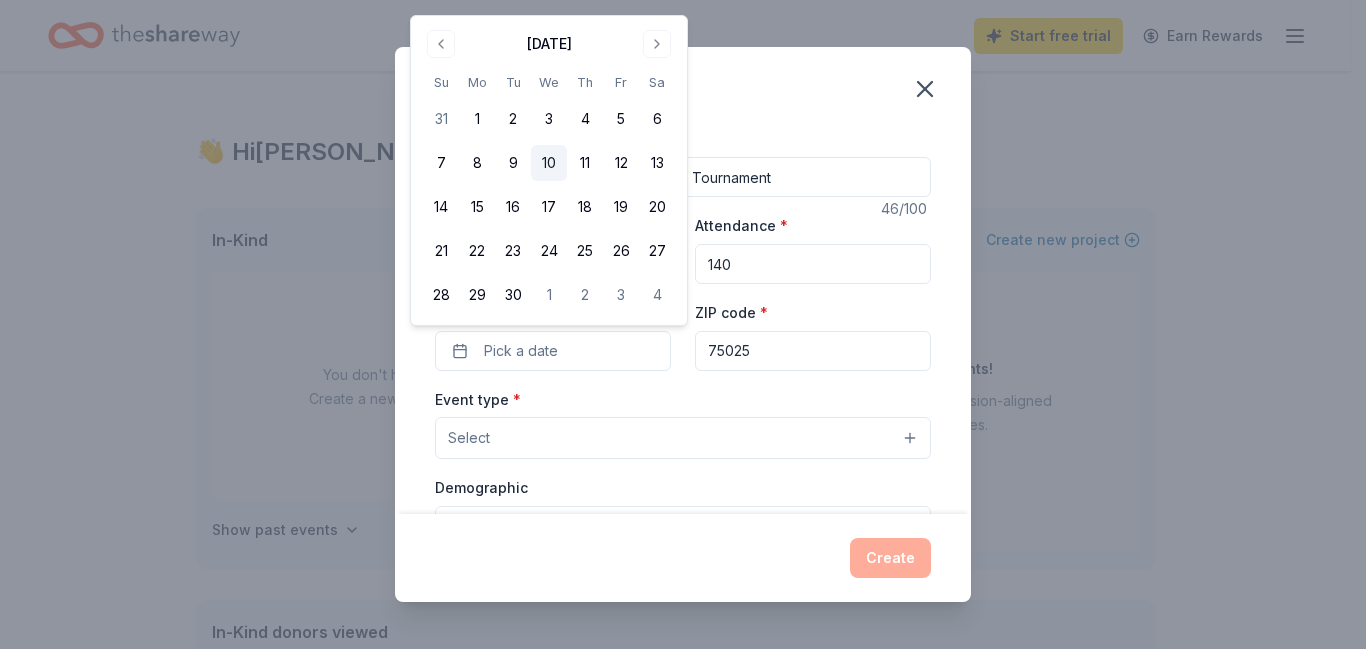 click on "10" at bounding box center [549, 163] 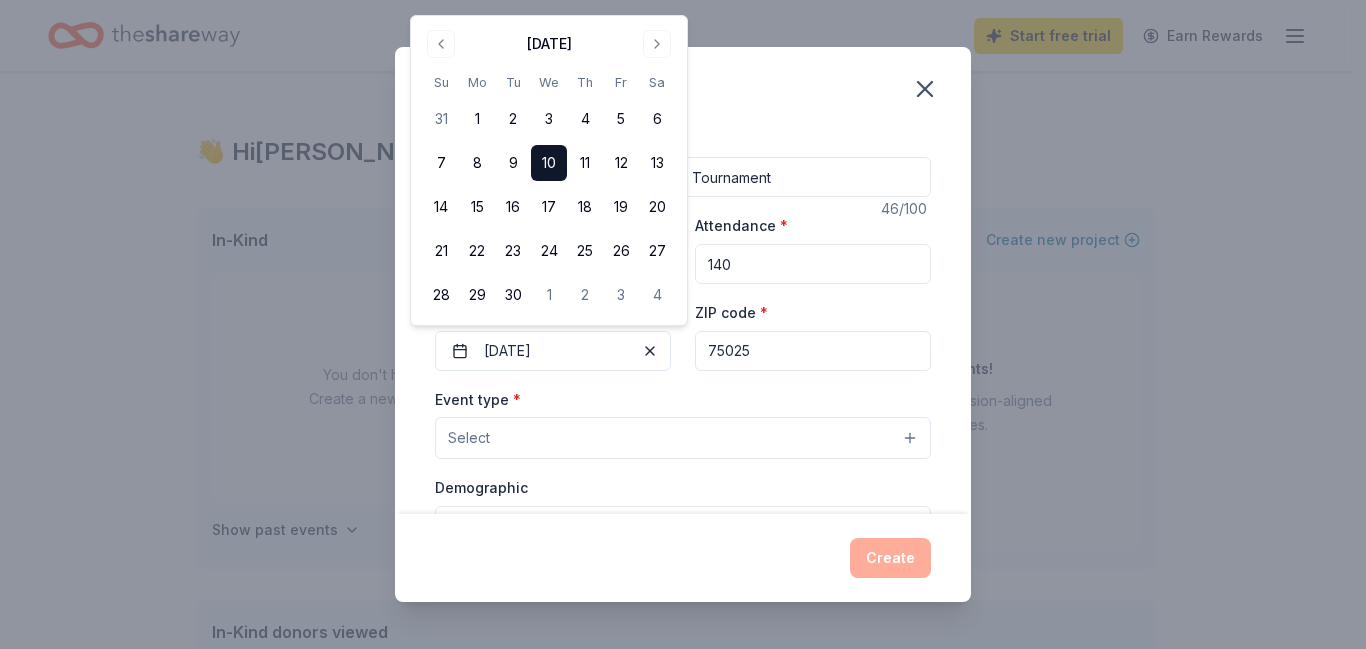 click on "Select" at bounding box center [683, 438] 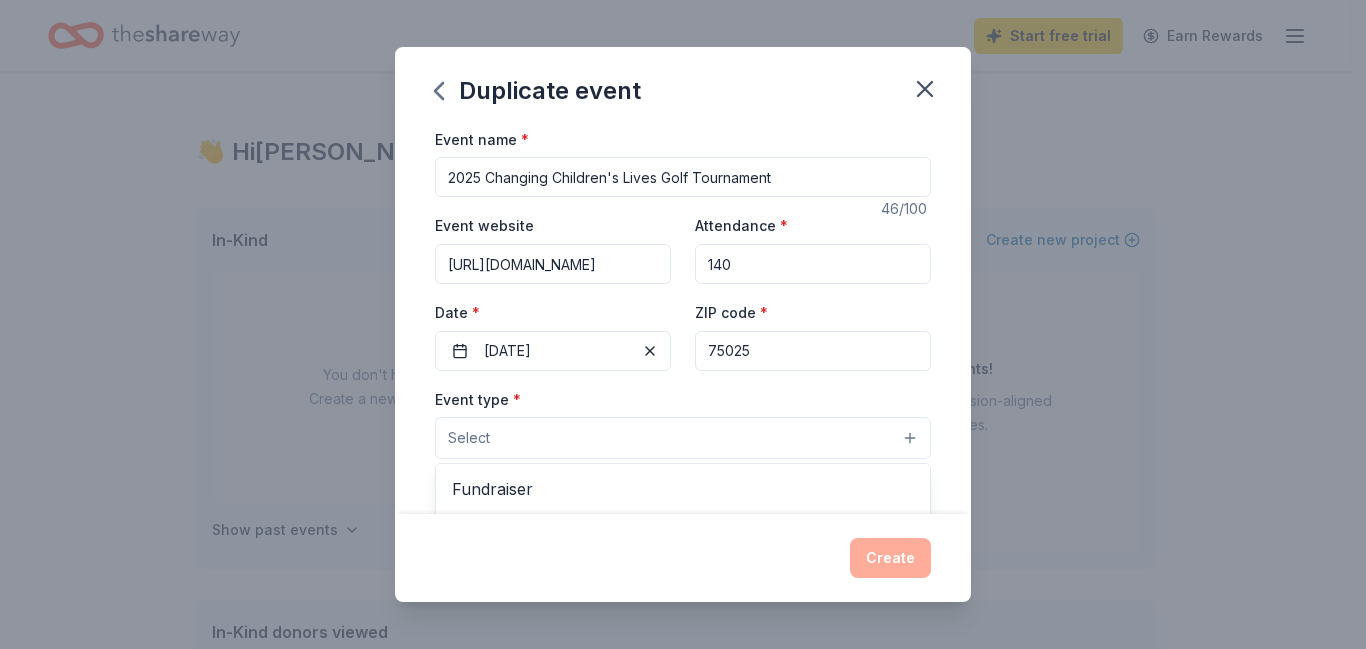 scroll, scrollTop: 100, scrollLeft: 0, axis: vertical 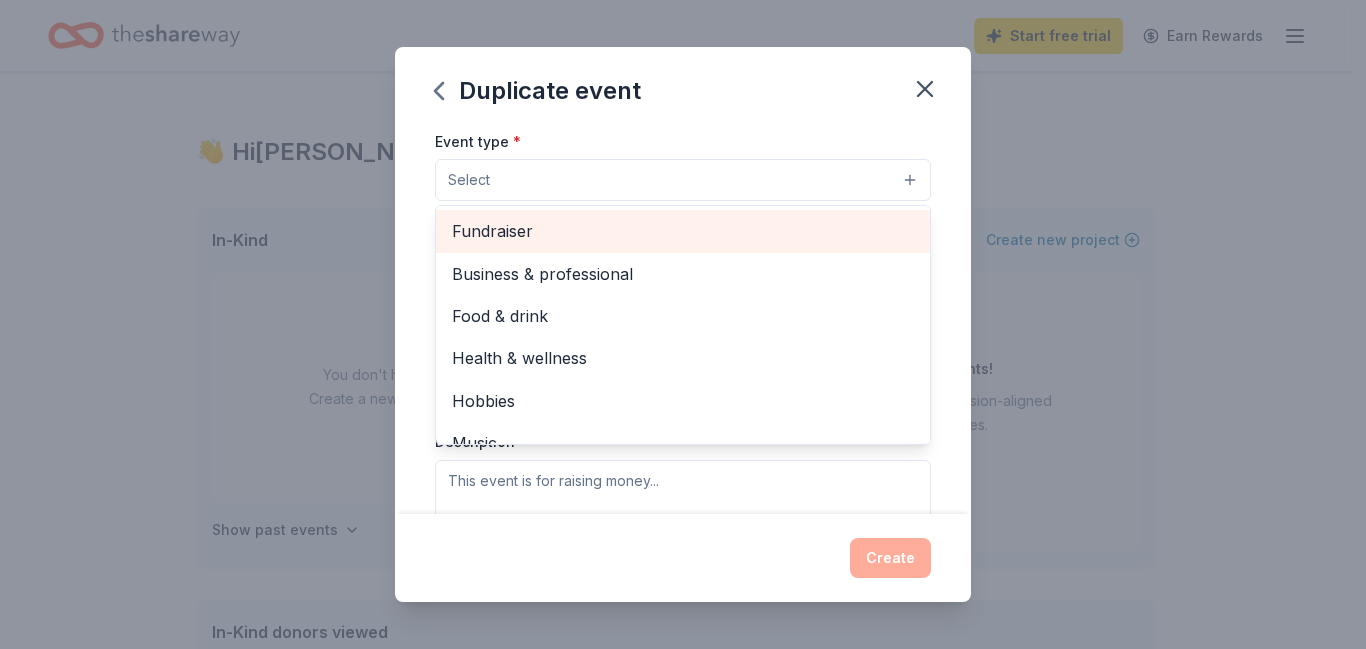 click on "Fundraiser" at bounding box center (683, 231) 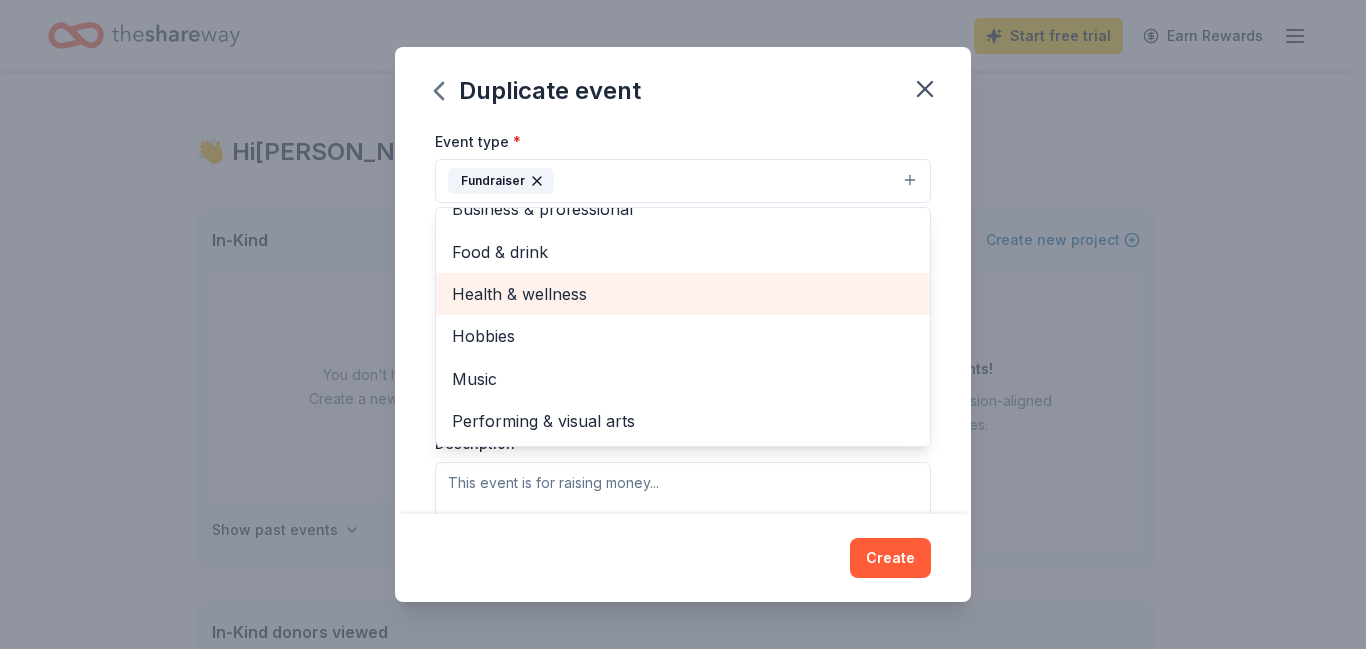 scroll, scrollTop: 0, scrollLeft: 0, axis: both 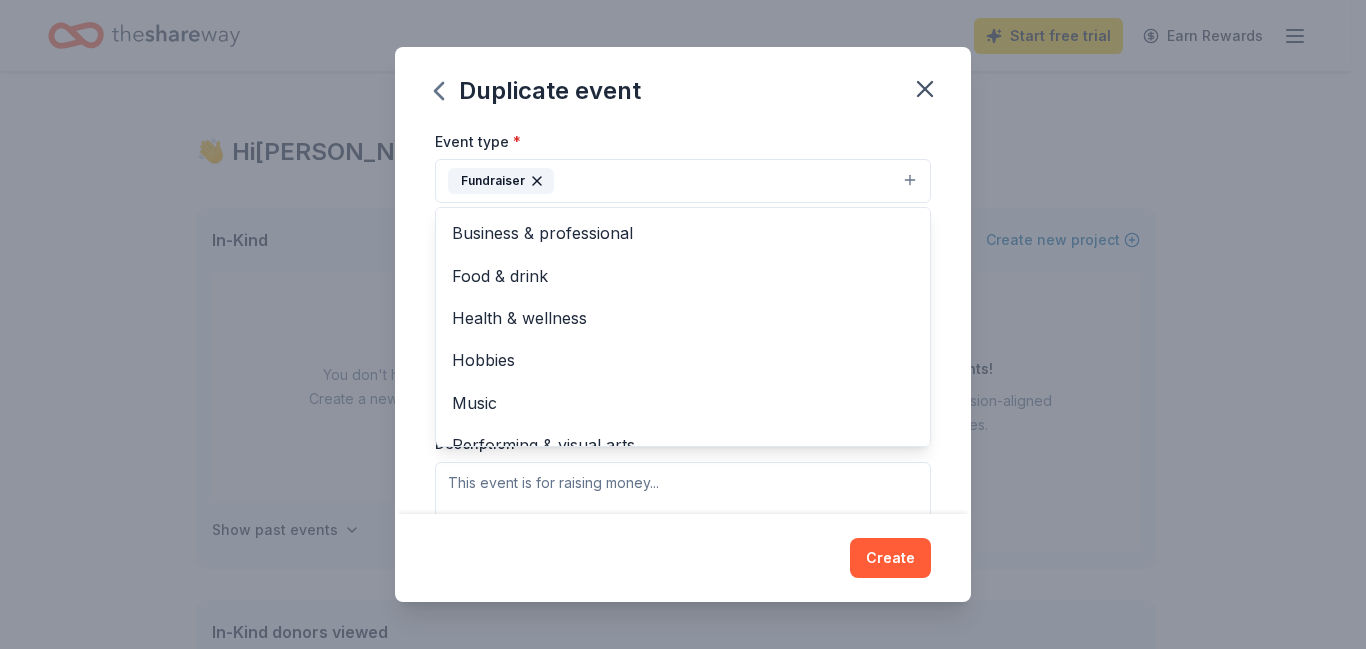 click on "Event name * 2025 Changing Children's Lives Golf Tournament 46 /100 Event website [URL][DOMAIN_NAME] Attendance * 140 Date * [DATE] ZIP code * 75025 Event type * Fundraiser Business & professional Food & drink Health & wellness Hobbies Music Performing & visual arts Demographic Select We use this information to help brands find events with their target demographic to sponsor their products. Mailing address Apt/unit Description What are you looking for? * Auction & raffle Meals Snacks Desserts Alcohol Beverages Send me reminders Email me reminders of donor application deadlines Recurring event Copy donors Saved Applied Approved Received Declined Not interested All copied donors will be given "saved" status in your new event. Companies that are no longer donating will not be copied." at bounding box center (683, 320) 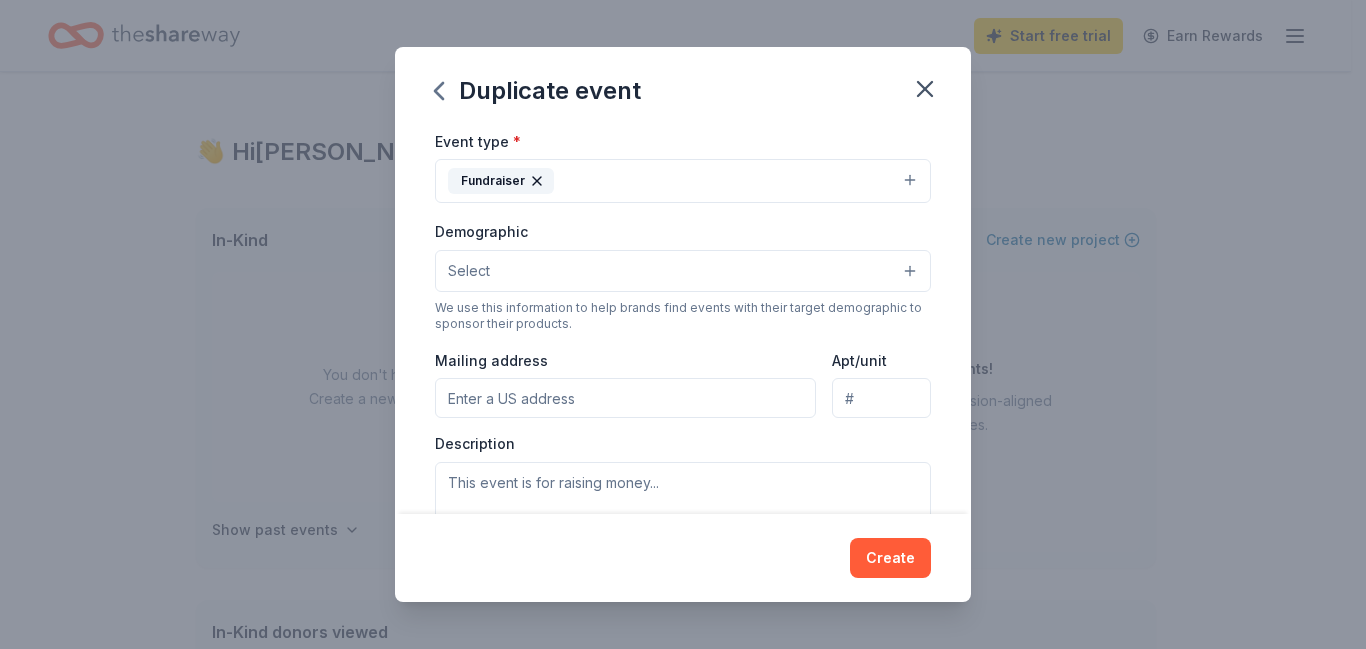 click on "Select" at bounding box center (683, 271) 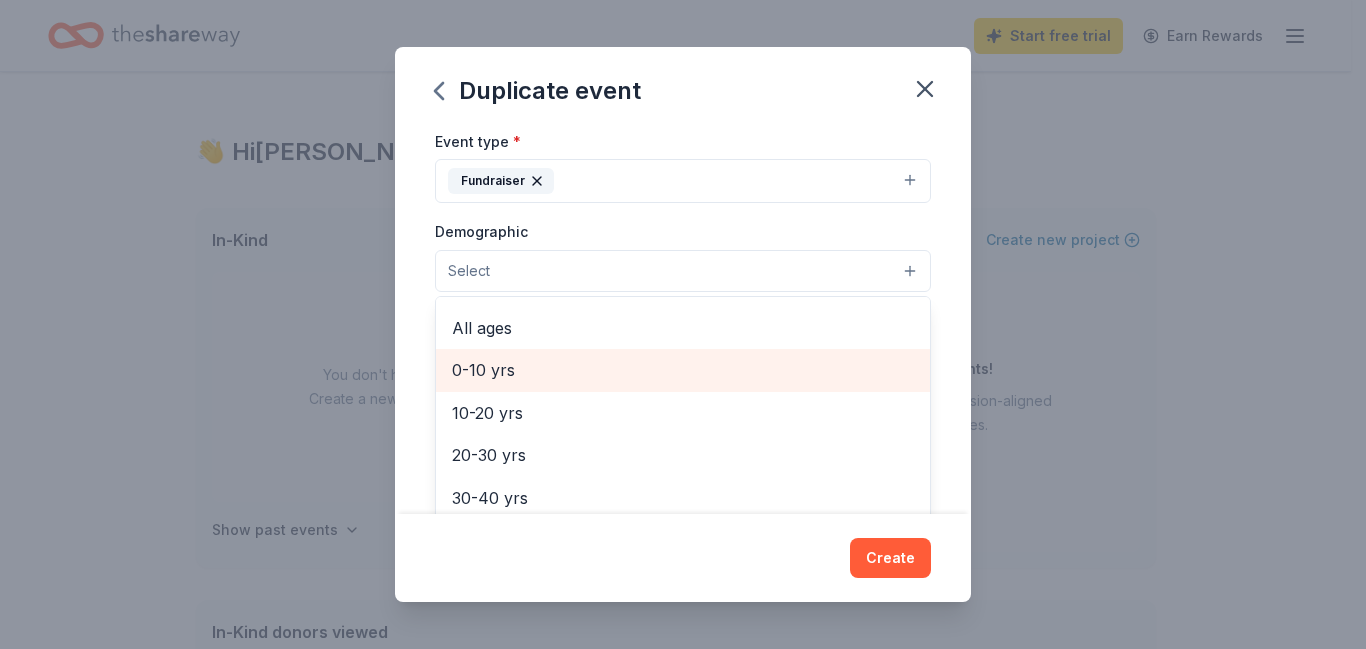 scroll, scrollTop: 21, scrollLeft: 0, axis: vertical 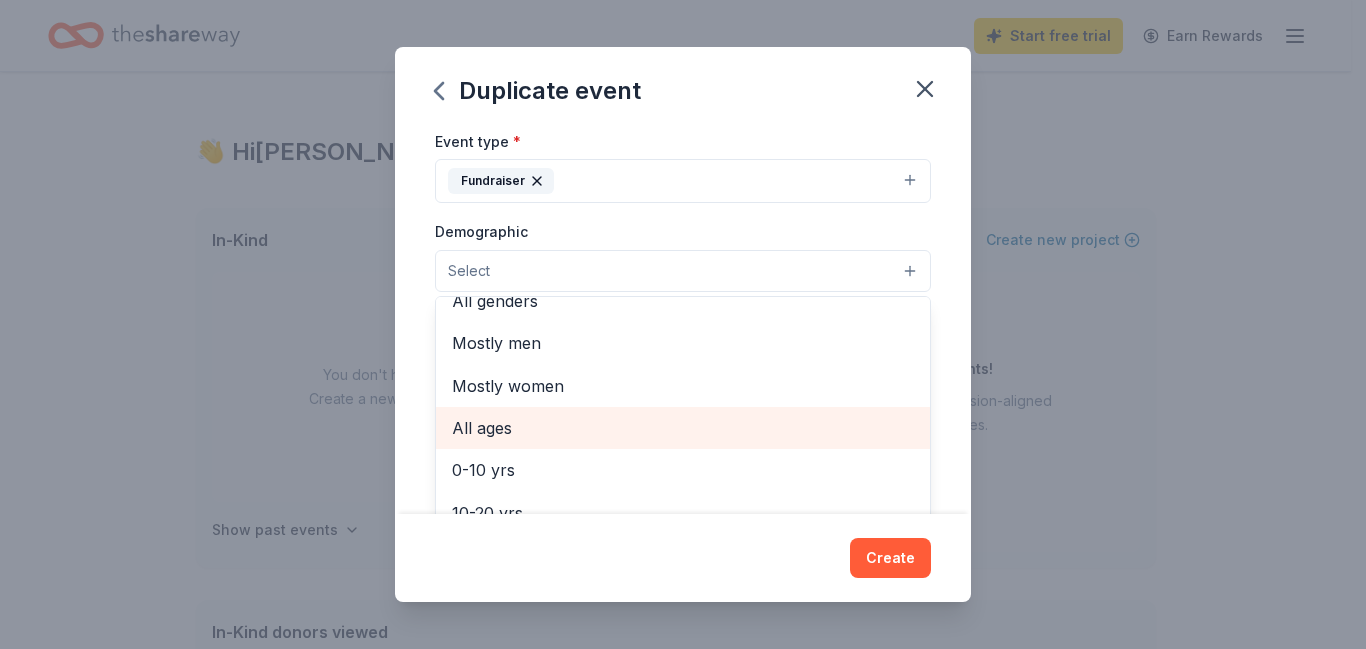 click on "All ages" at bounding box center (683, 428) 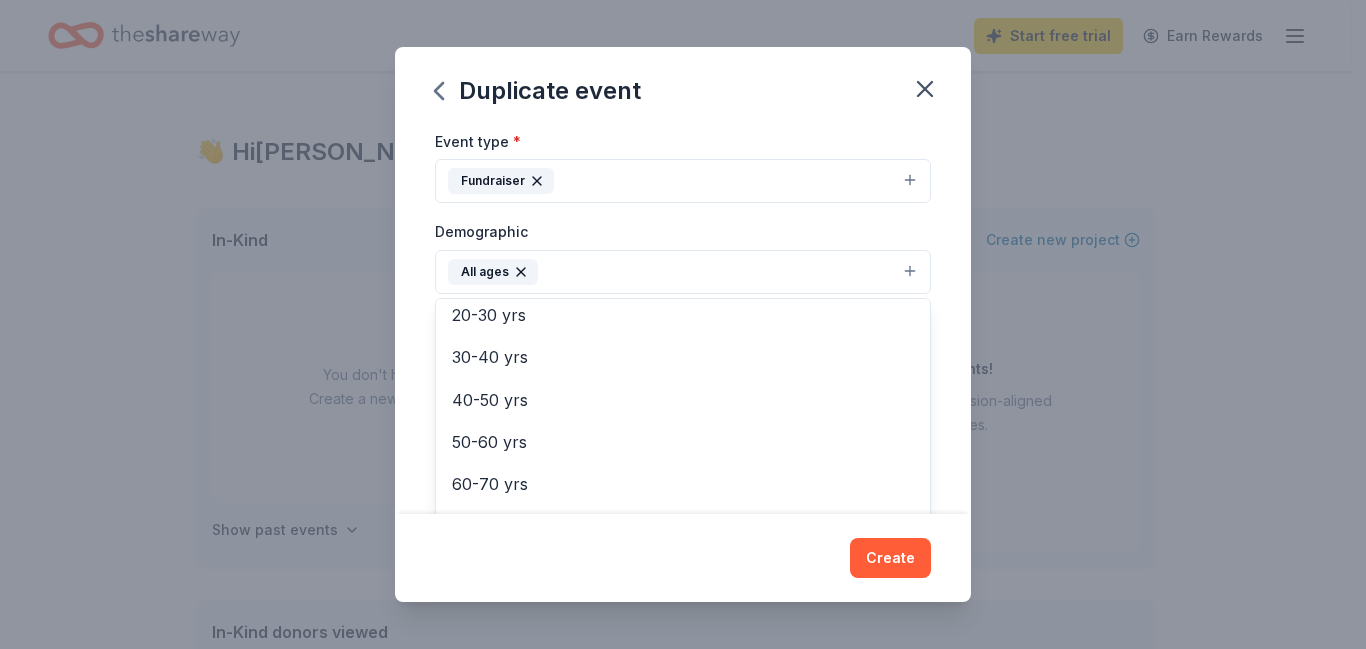 scroll, scrollTop: 279, scrollLeft: 0, axis: vertical 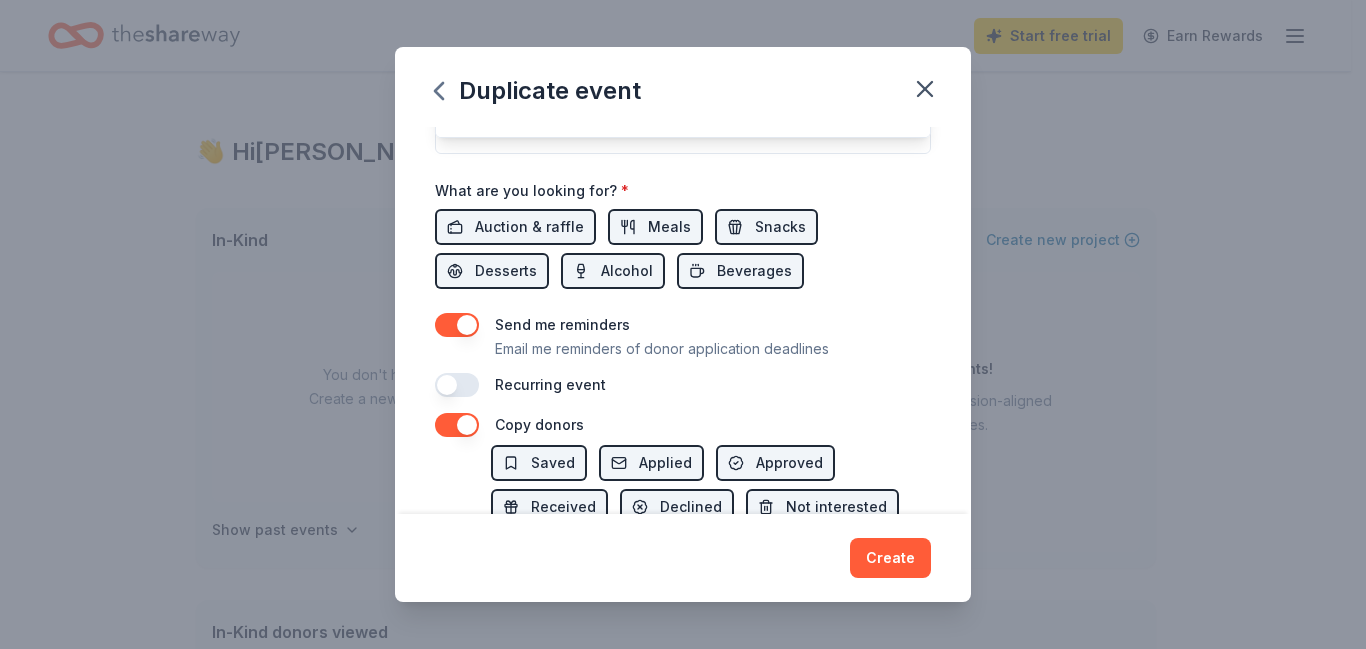 click on "Event name * 2025 Changing Children's Lives Golf Tournament 46 /100 Event website [URL][DOMAIN_NAME] Attendance * 140 Date * [DATE] ZIP code * 75025 Event type * Fundraiser Demographic All ages All genders Mostly men Mostly women 0-10 yrs 10-20 yrs 20-30 yrs 30-40 yrs 40-50 yrs 50-60 yrs 60-70 yrs 70-80 yrs 80+ yrs We use this information to help brands find events with their target demographic to sponsor their products. Mailing address Apt/unit Description What are you looking for? * Auction & raffle Meals Snacks Desserts Alcohol Beverages Send me reminders Email me reminders of donor application deadlines Recurring event" at bounding box center [683, -67] 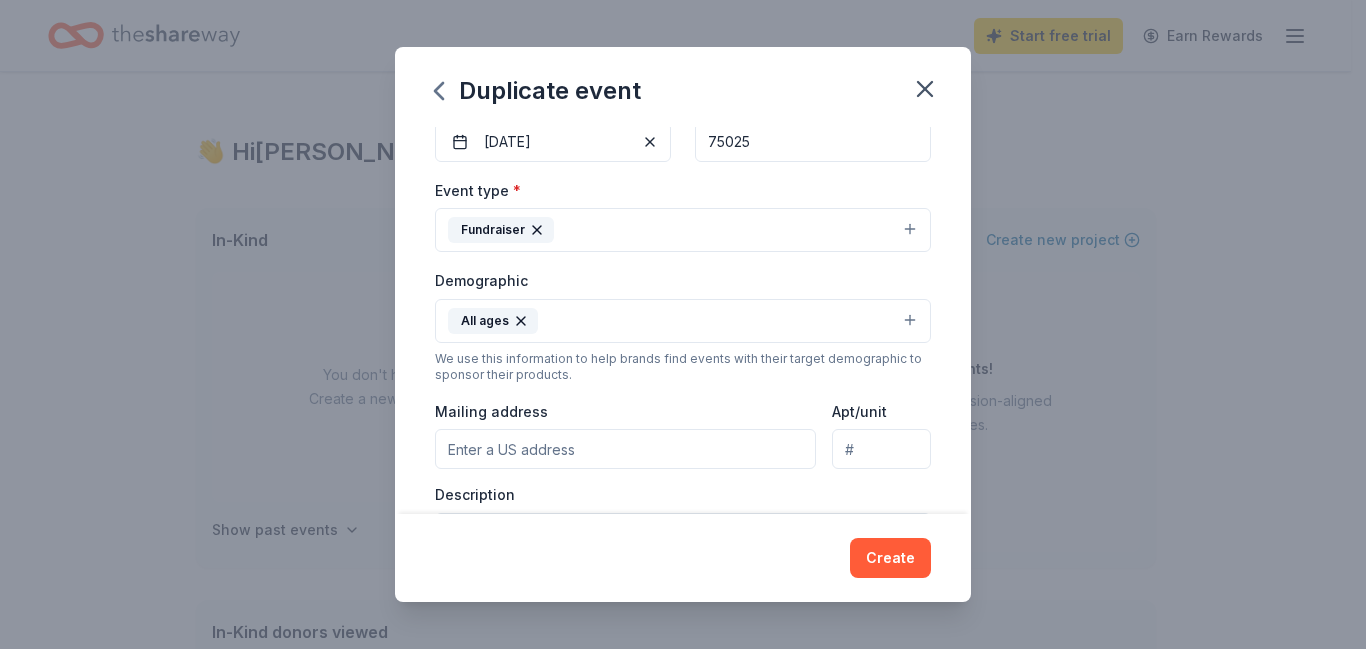 click on "Mailing address" at bounding box center (625, 449) 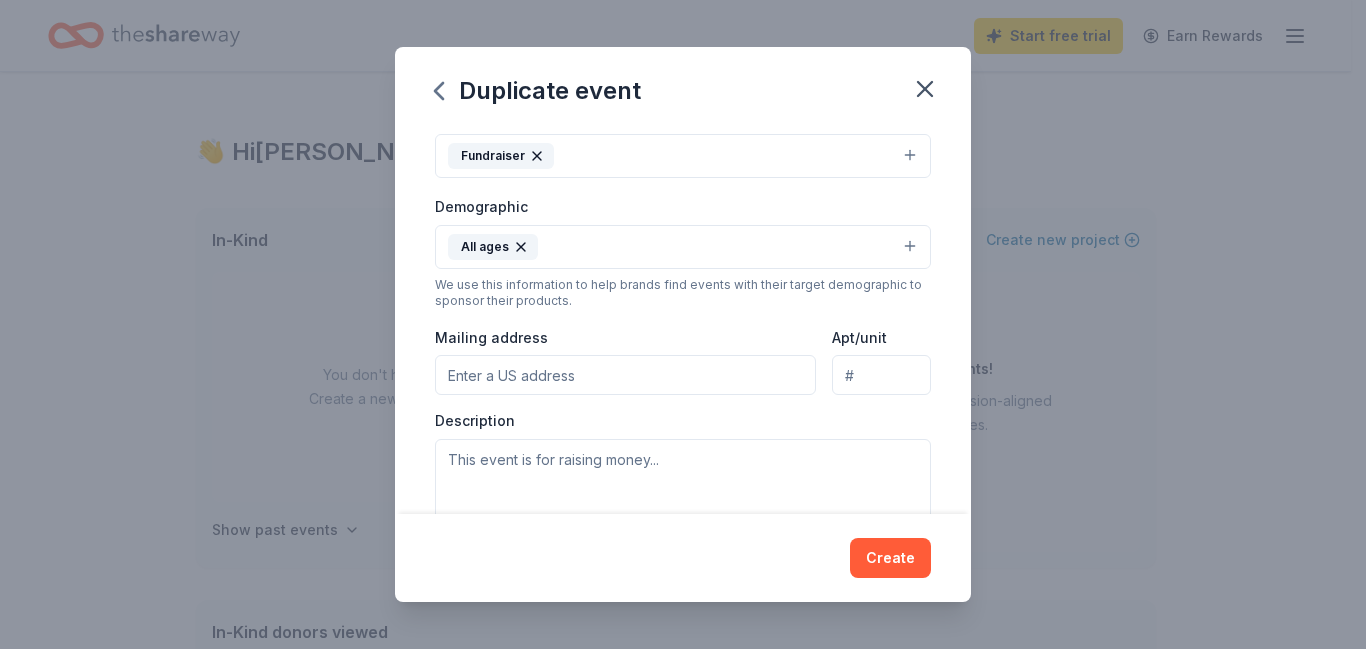 scroll, scrollTop: 270, scrollLeft: 0, axis: vertical 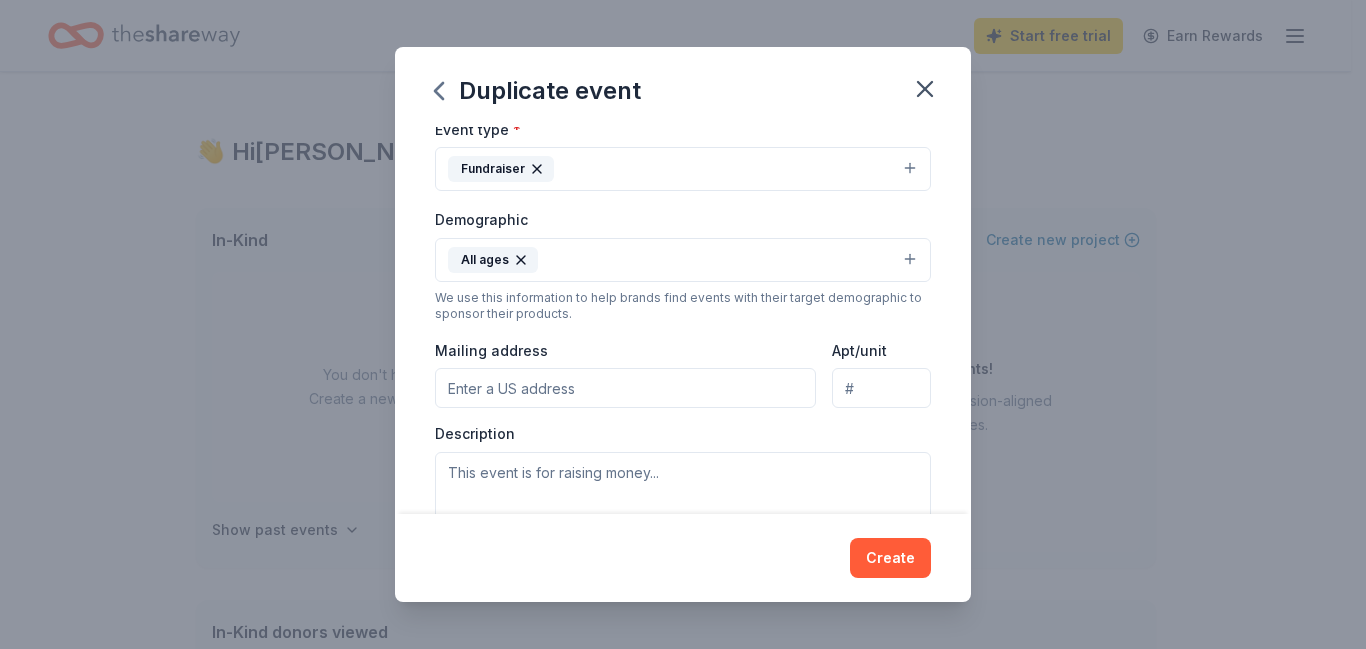 click on "Mailing address" at bounding box center [625, 388] 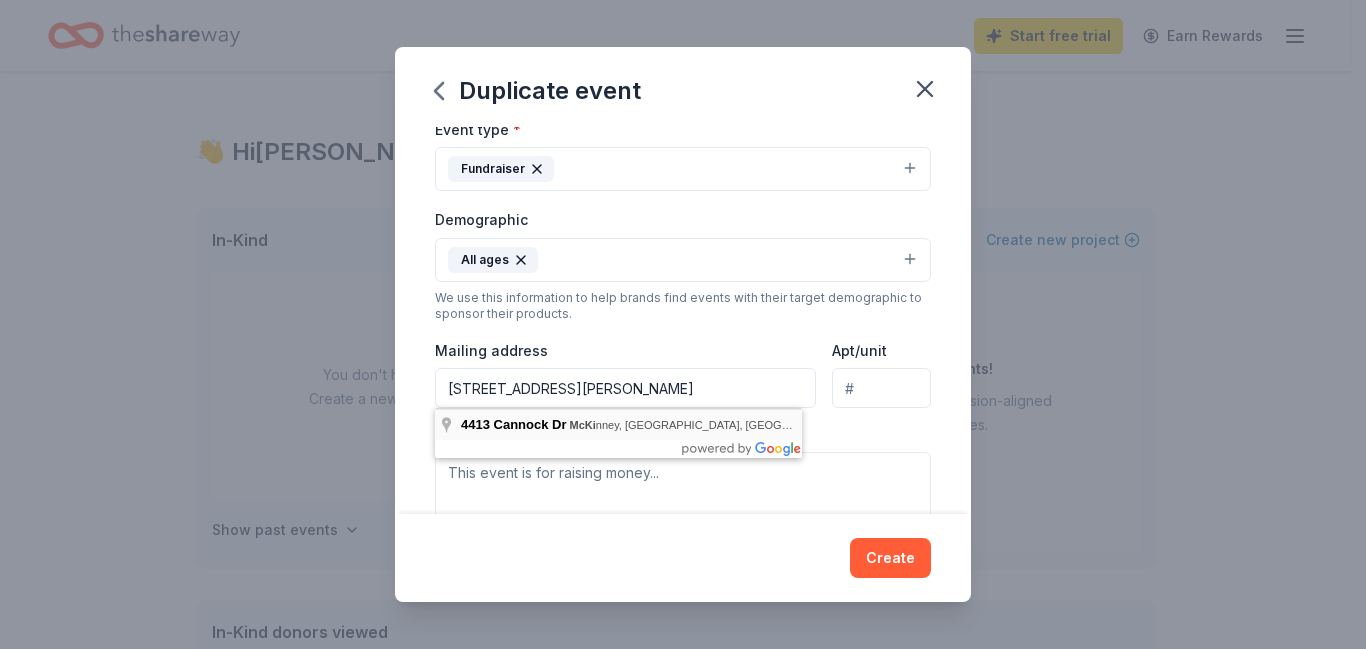 type on "[STREET_ADDRESS][PERSON_NAME]" 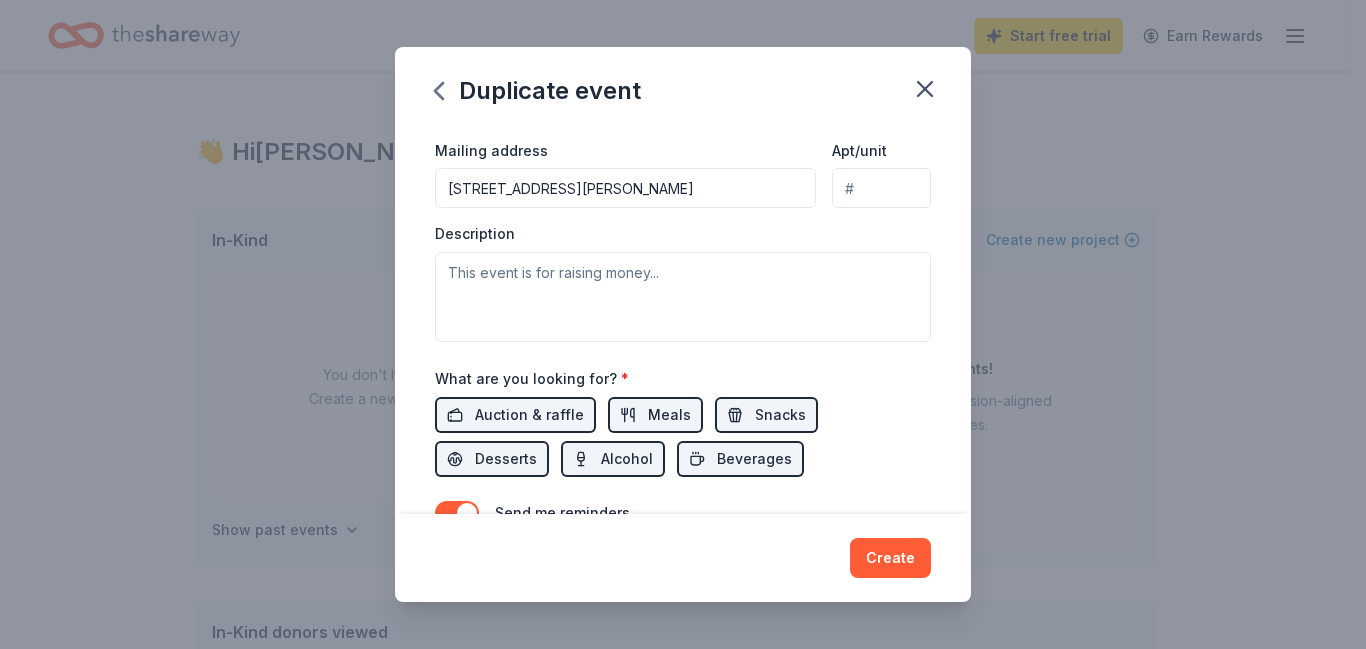scroll, scrollTop: 570, scrollLeft: 0, axis: vertical 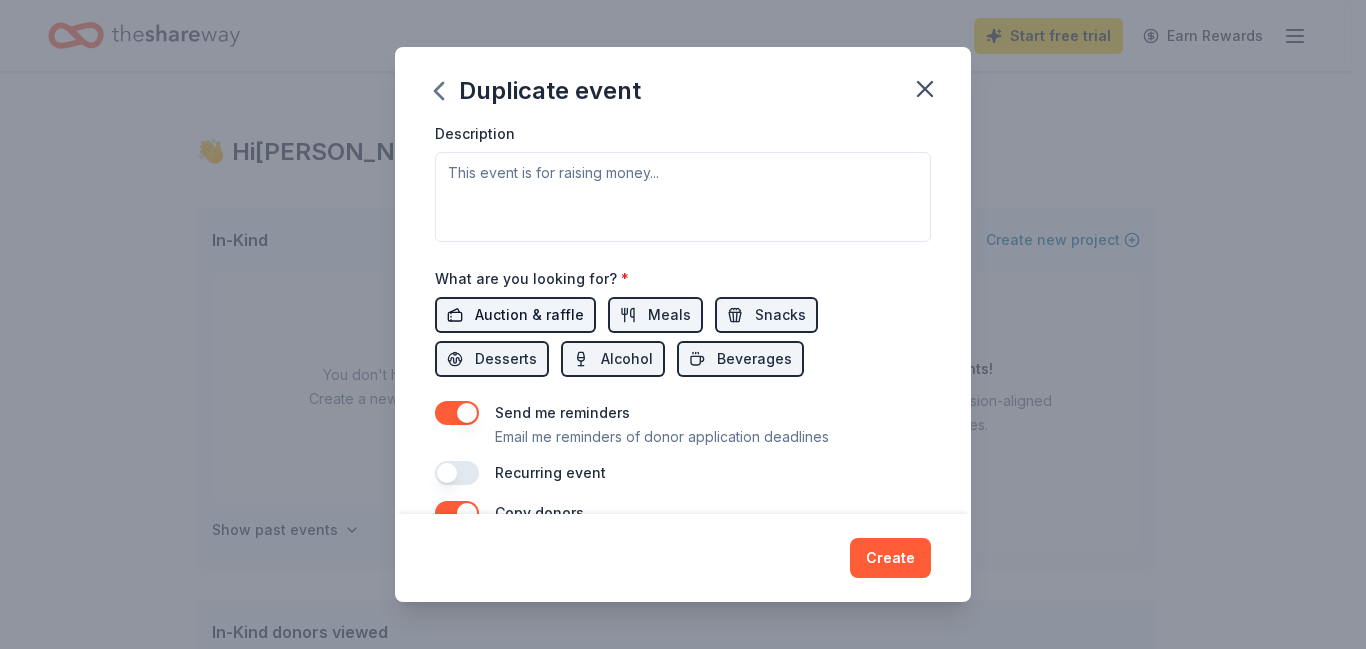 click on "Auction & raffle" at bounding box center [529, 315] 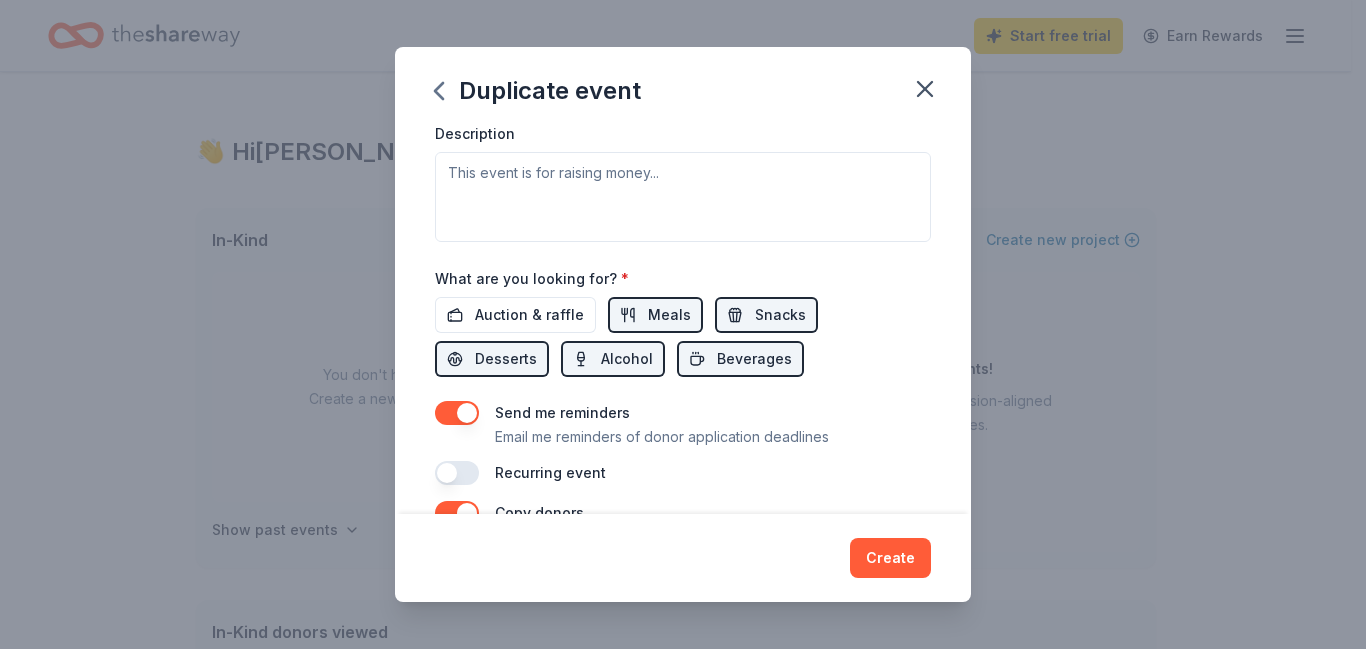 scroll, scrollTop: 470, scrollLeft: 0, axis: vertical 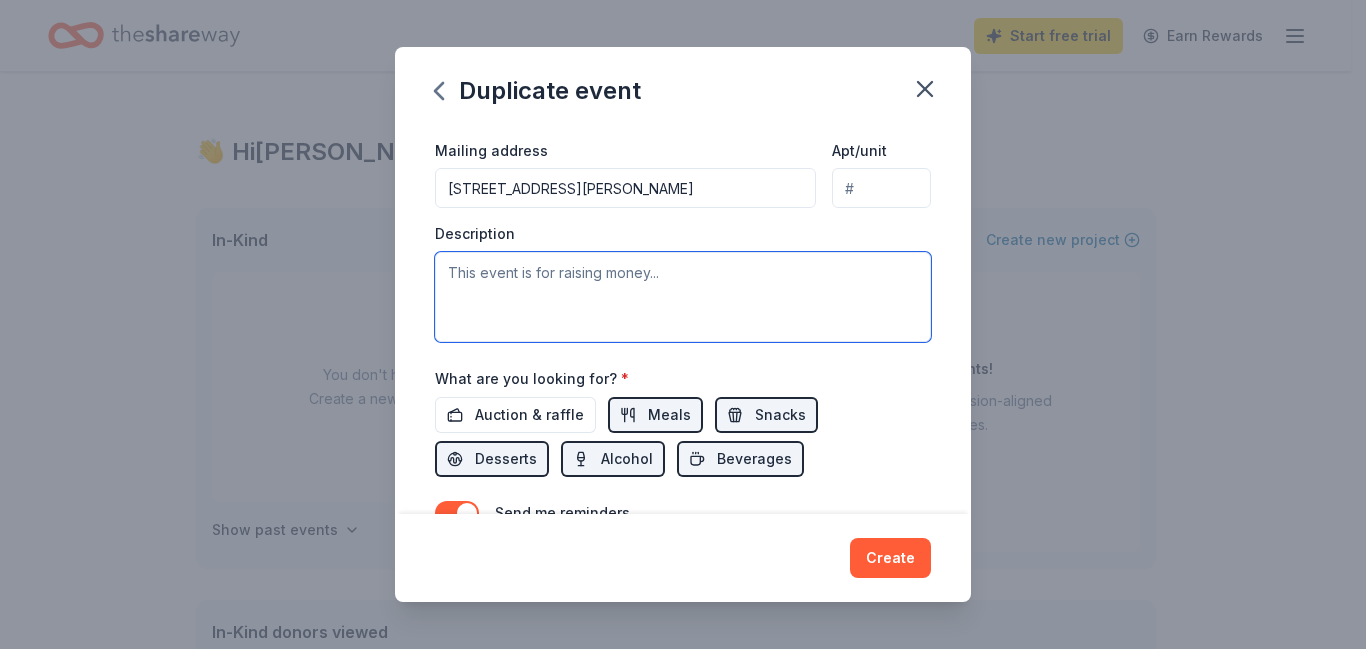 click at bounding box center [683, 297] 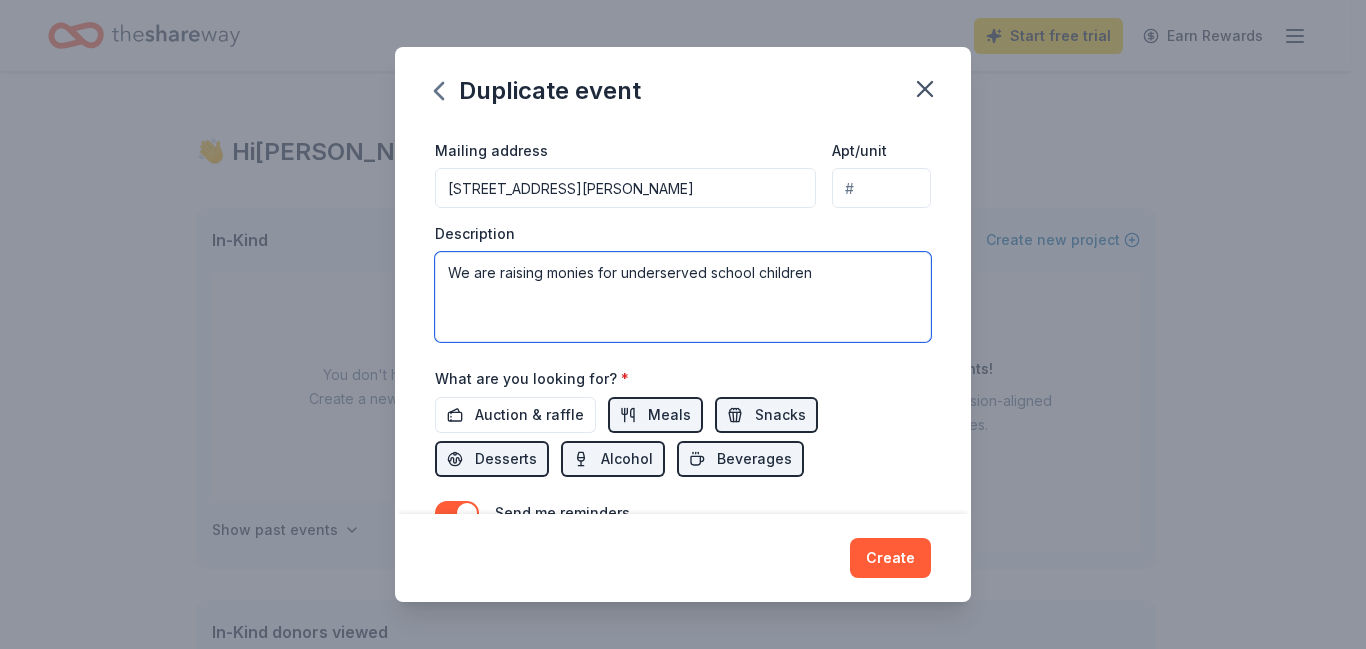 click on "We are raising monies for underserved school children" at bounding box center [683, 297] 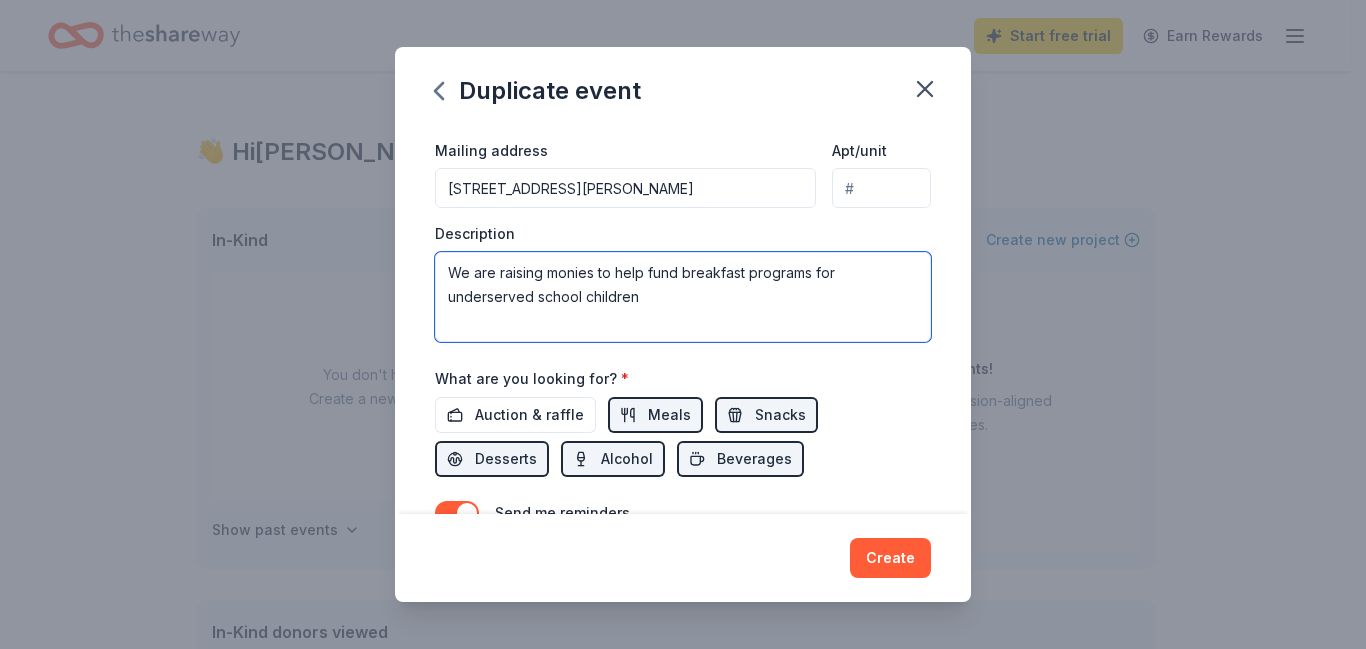 click on "We are raising monies to help fund breakfast programs for underserved school children" at bounding box center [683, 297] 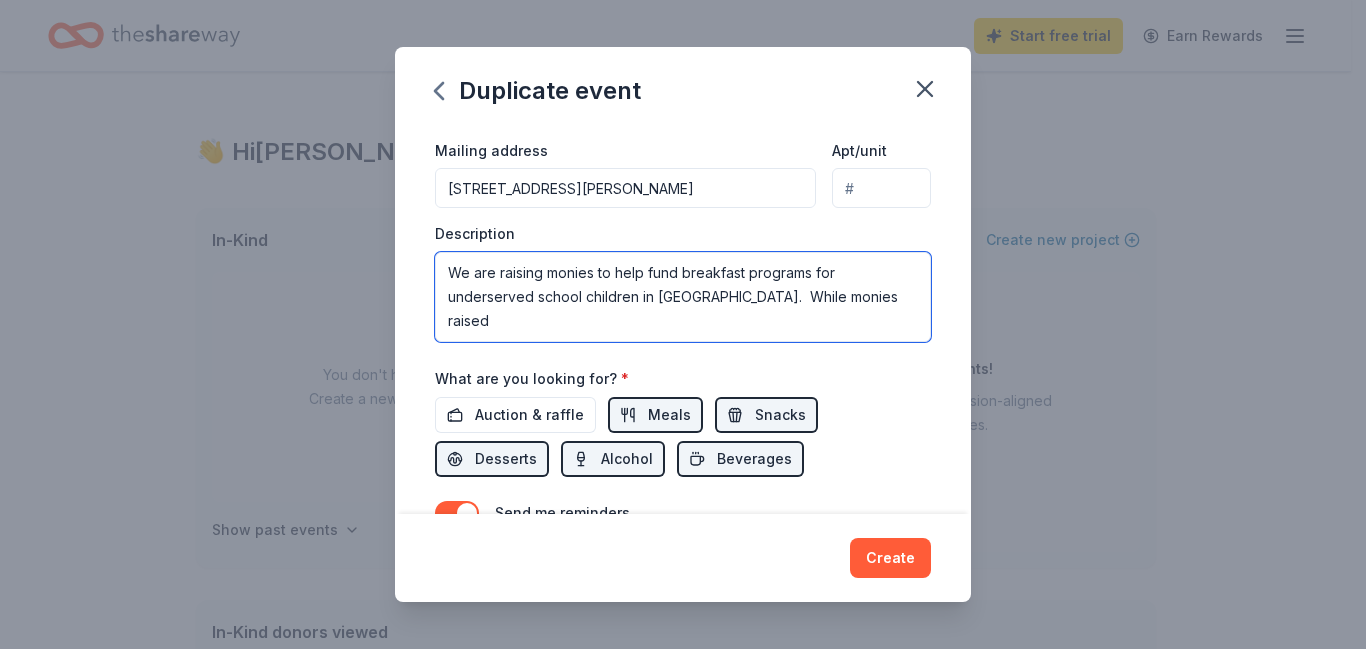 drag, startPoint x: 725, startPoint y: 297, endPoint x: 859, endPoint y: 293, distance: 134.0597 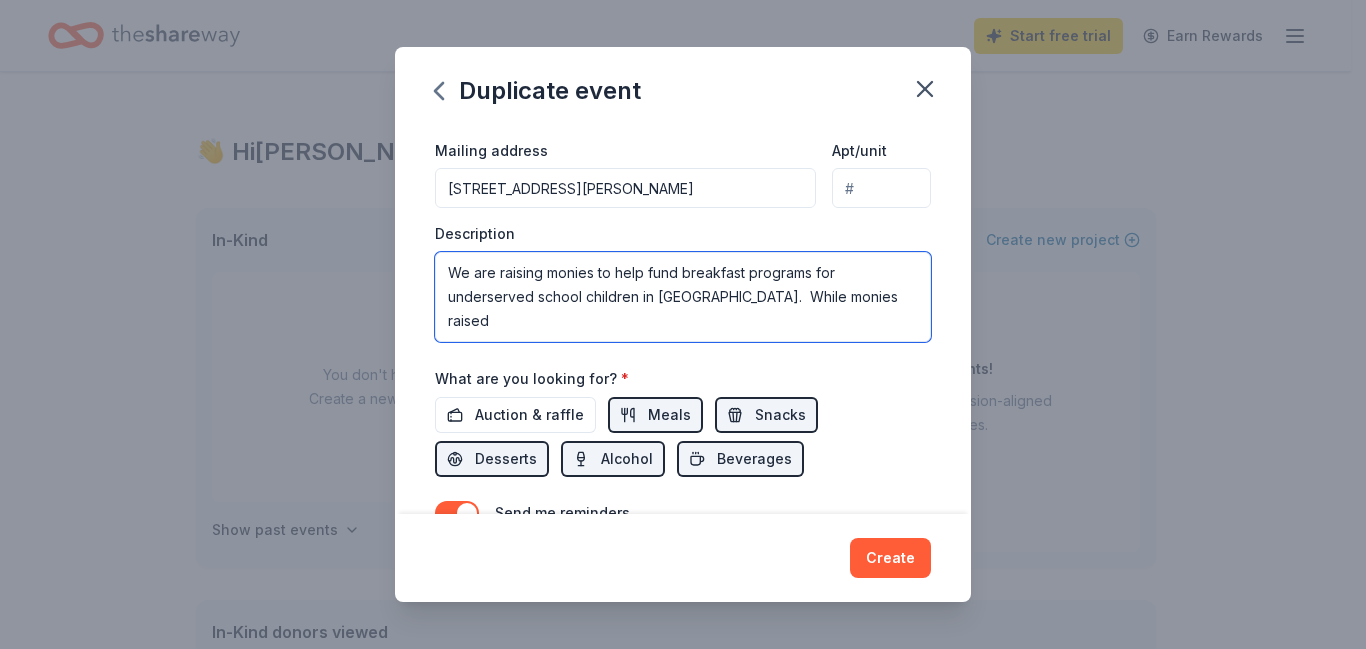 click on "We are raising monies to help fund breakfast programs for underserved school children in [GEOGRAPHIC_DATA].  While monies raised" at bounding box center (683, 297) 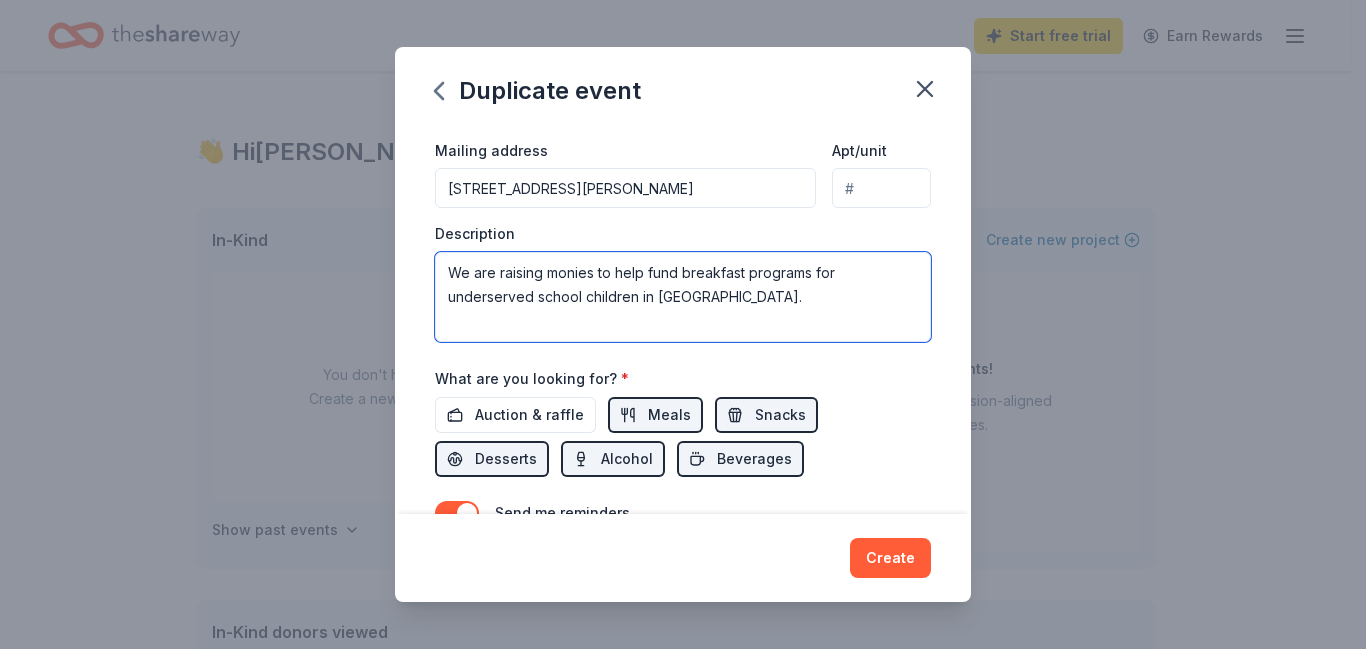 paste on "While the children we serve live in [GEOGRAPHIC_DATA], this event is firmly rooted in our [GEOGRAPHIC_DATA][US_STATE] community.  The tournament draws 100–144 golfers and attendees, all from the [GEOGRAPHIC_DATA] area.  It offers an opportunity to support both global and local impact.  In the days leading up to the event, we also host an annual nonperishable food drive benefiting [PERSON_NAME]'s Food Pantry in [GEOGRAPHIC_DATA].  Last year alone, we donated over 750 pounds of food, an increase of 200 pounds from 2023." 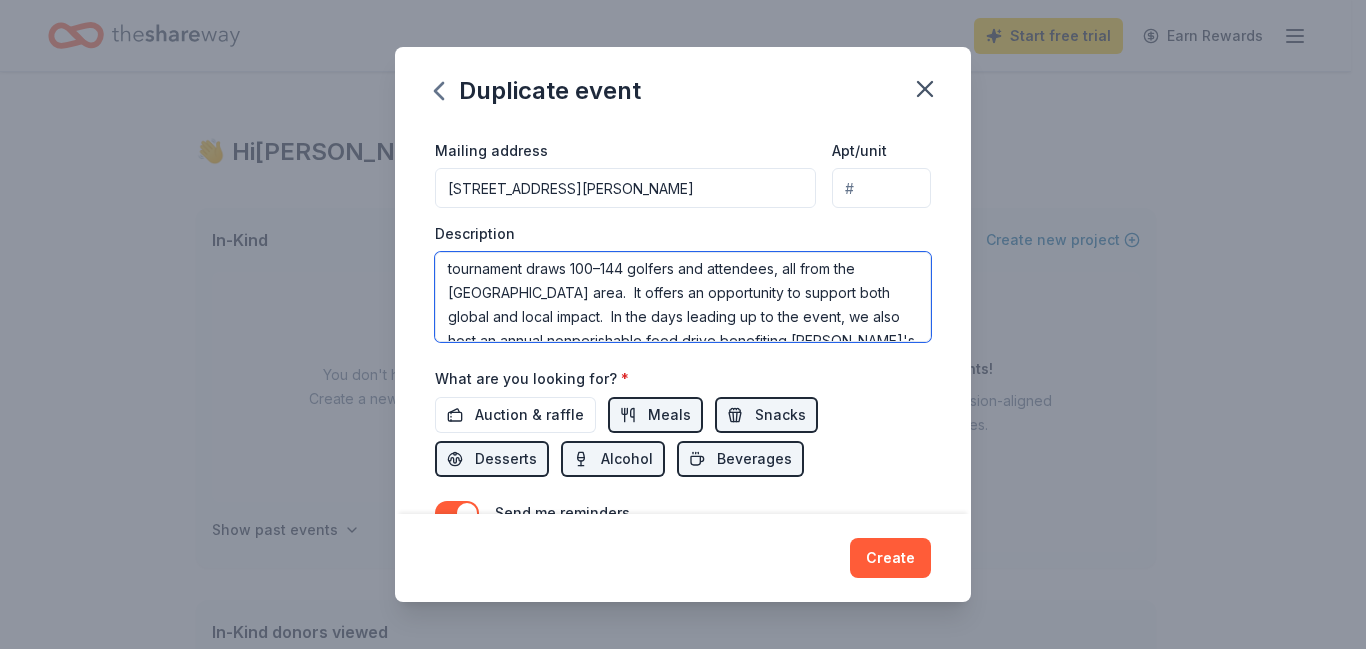 scroll, scrollTop: 168, scrollLeft: 0, axis: vertical 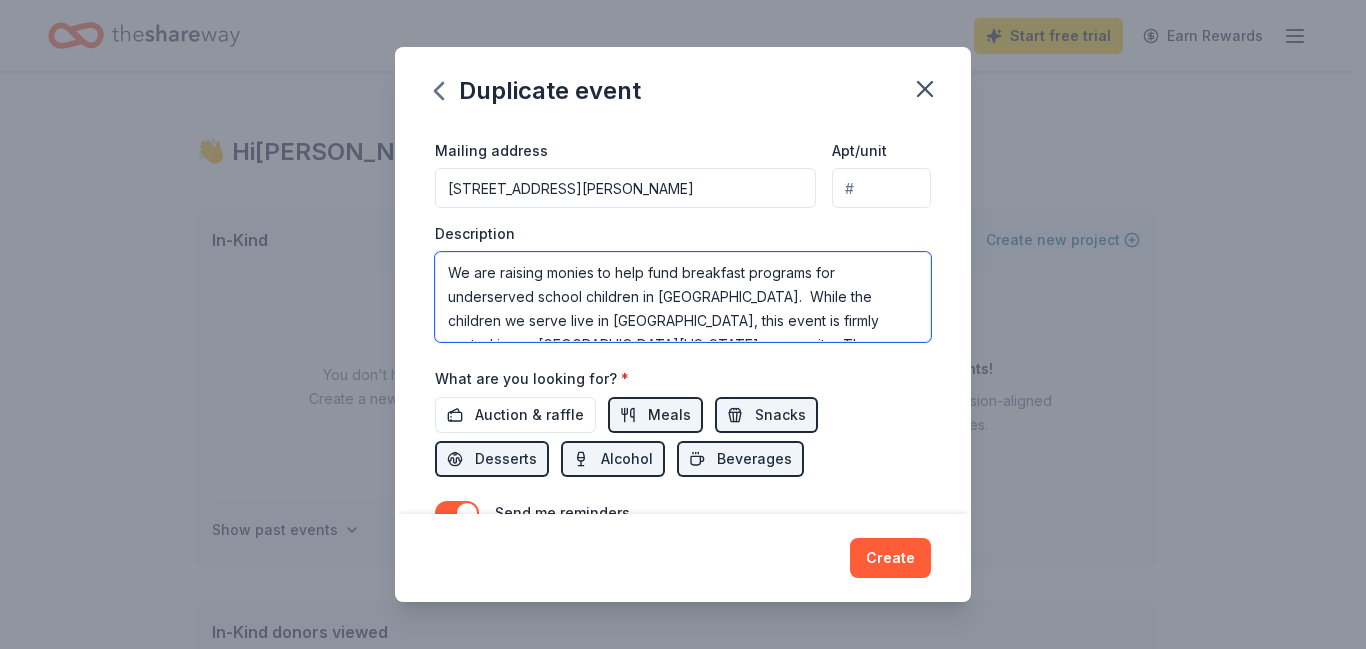click on "We are raising monies to help fund breakfast programs for underserved school children in [GEOGRAPHIC_DATA].  While the children we serve live in [GEOGRAPHIC_DATA], this event is firmly rooted in our [GEOGRAPHIC_DATA][US_STATE] community.  The tournament draws 100–144 golfers and attendees, all from the [GEOGRAPHIC_DATA] area.  It offers an opportunity to support both global and local impact.  In the days leading up to the event, we also host an annual nonperishable food drive benefiting [PERSON_NAME]'s Food Pantry in [GEOGRAPHIC_DATA].  Last year alone, we donated over 750 pounds of food, an increase of 200 pounds from 2023." at bounding box center [683, 297] 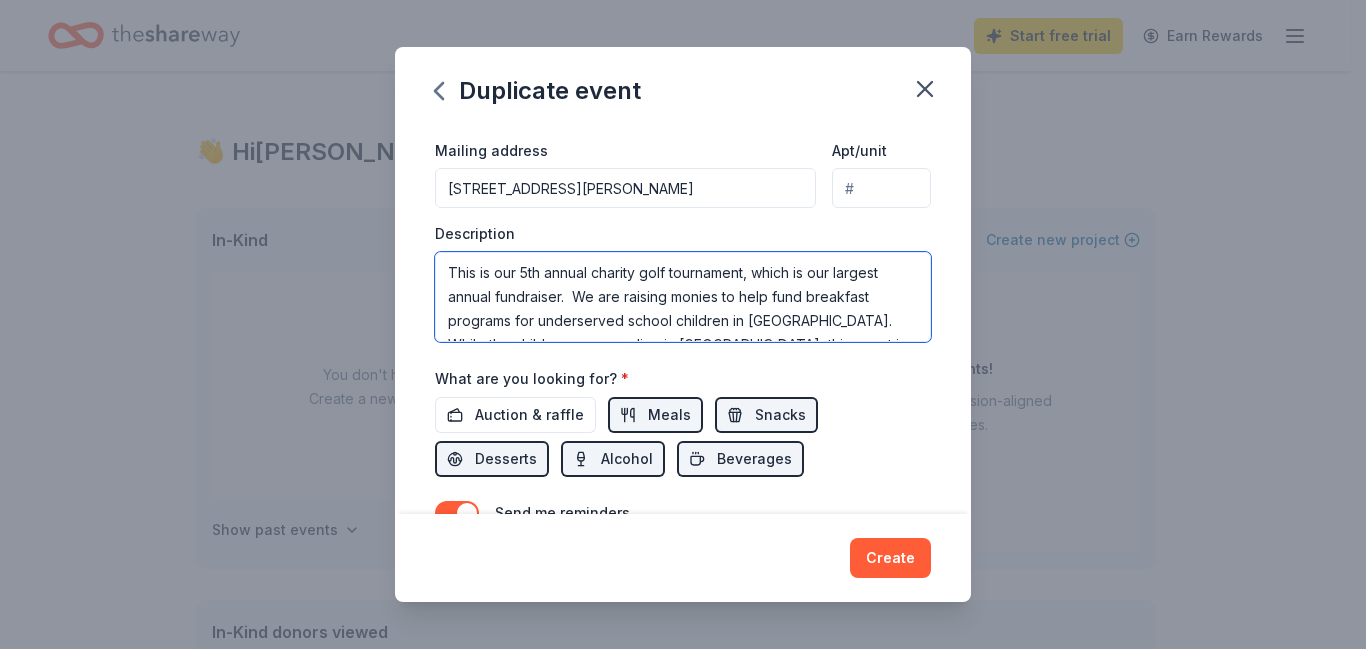 scroll, scrollTop: 100, scrollLeft: 0, axis: vertical 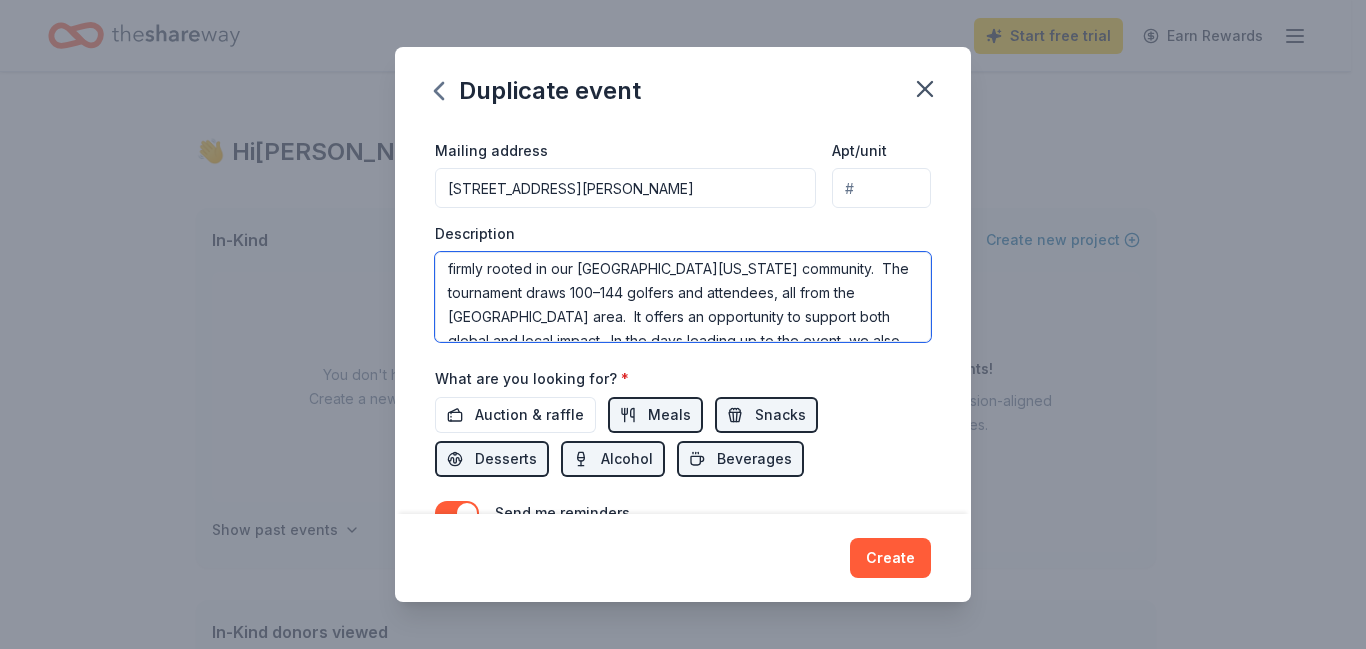 type on "This is our 5th annual charity golf tournament, which is our largest annual fundraiser.  We are raising monies to help fund breakfast programs for underserved school children in [GEOGRAPHIC_DATA].  While the children we serve live in [GEOGRAPHIC_DATA], this event is firmly rooted in our [GEOGRAPHIC_DATA][US_STATE] community.  The tournament draws 100–144 golfers and attendees, all from the [GEOGRAPHIC_DATA] area.  It offers an opportunity to support both global and local impact.  In the days leading up to the event, we also host an annual nonperishable food drive benefiting [PERSON_NAME]'s Food Pantry in [GEOGRAPHIC_DATA].  Last year alone, we donated over 750 pounds of food, an increase of 200 pounds from 2023." 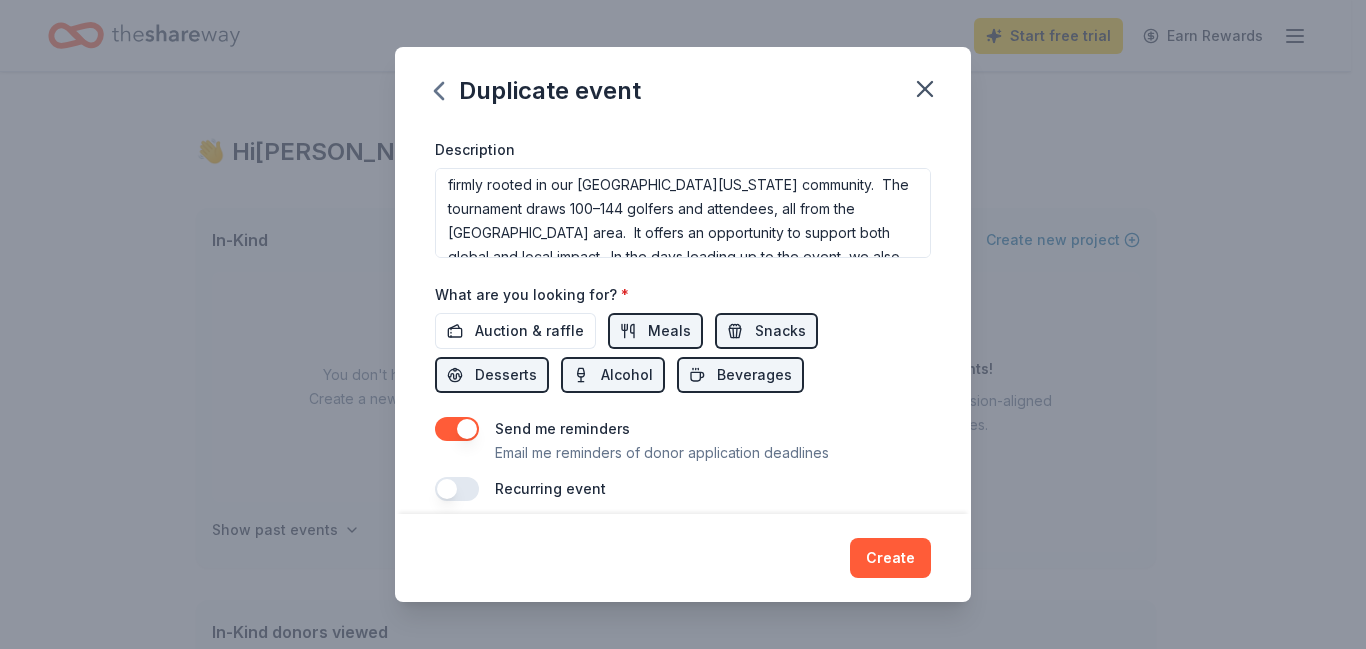 scroll, scrollTop: 571, scrollLeft: 0, axis: vertical 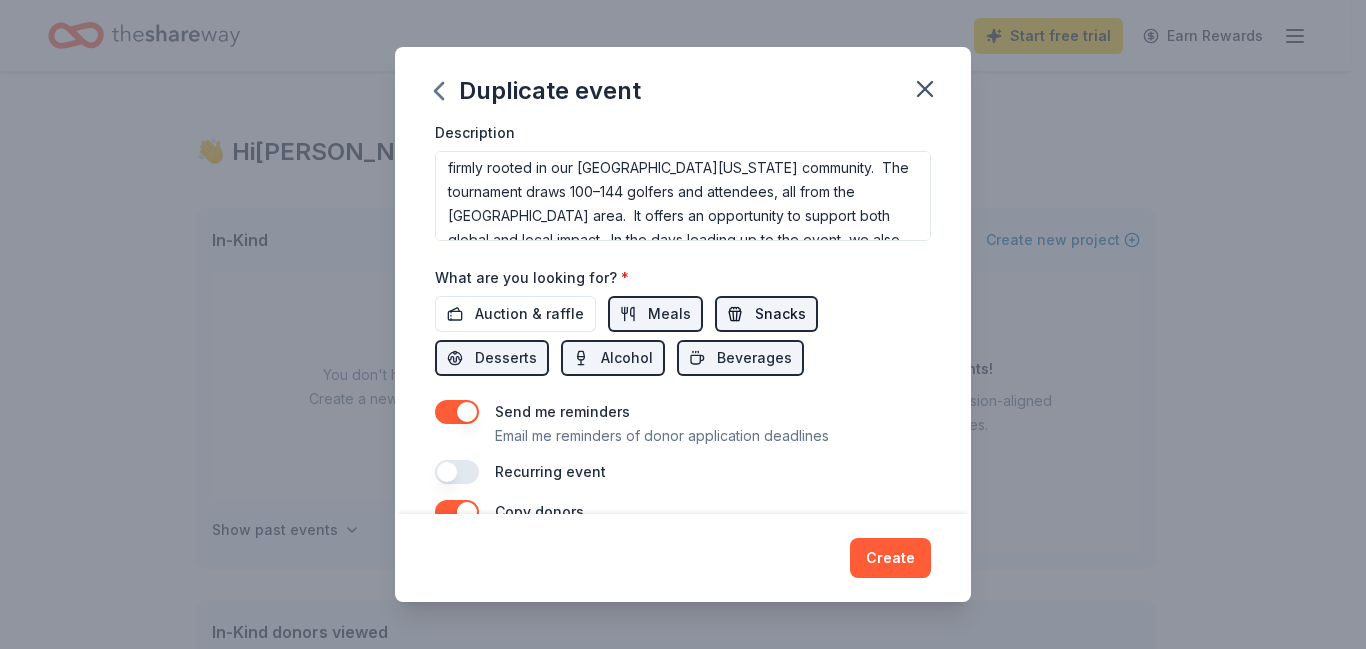 click on "Snacks" at bounding box center (780, 314) 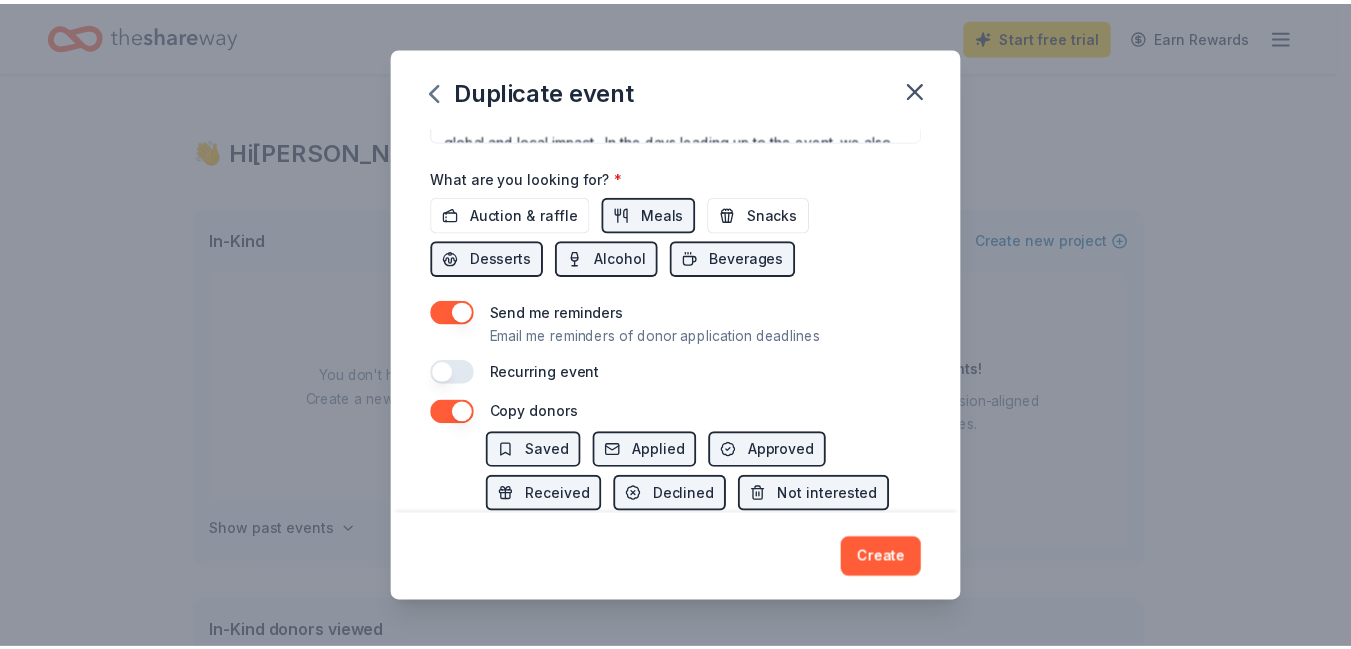 scroll, scrollTop: 771, scrollLeft: 0, axis: vertical 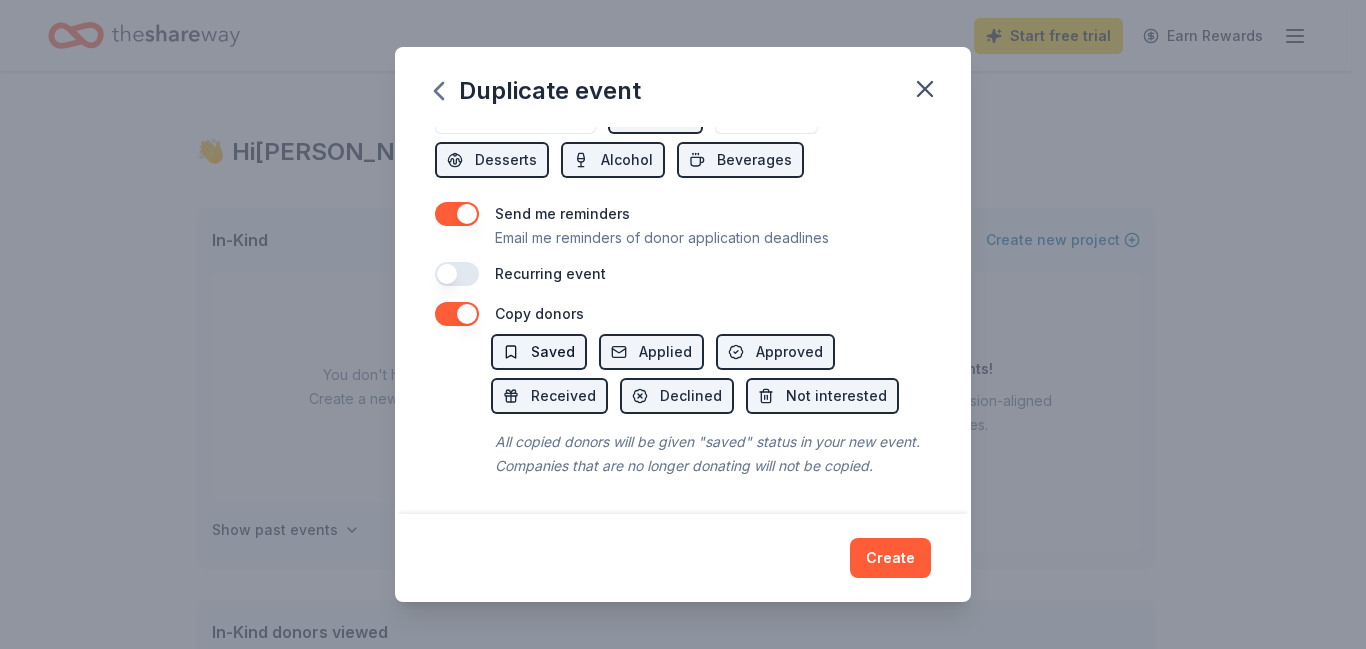 click on "Saved" at bounding box center (553, 352) 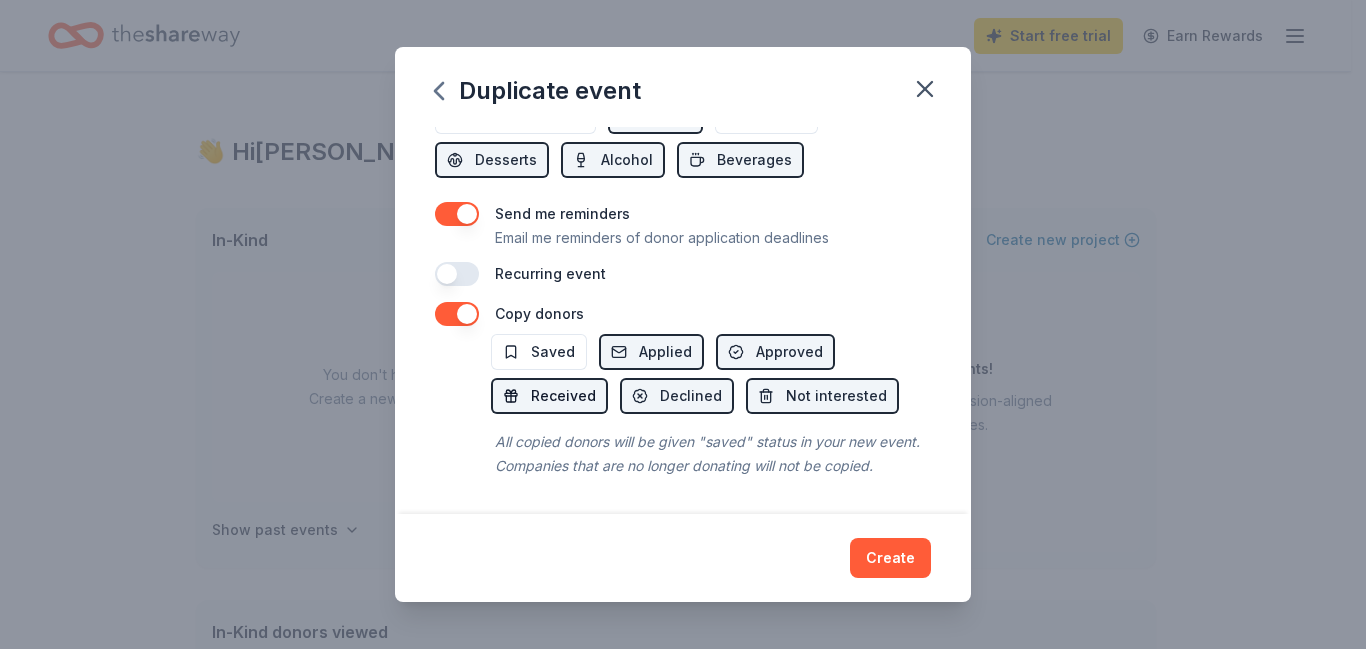 click on "Received" at bounding box center [563, 396] 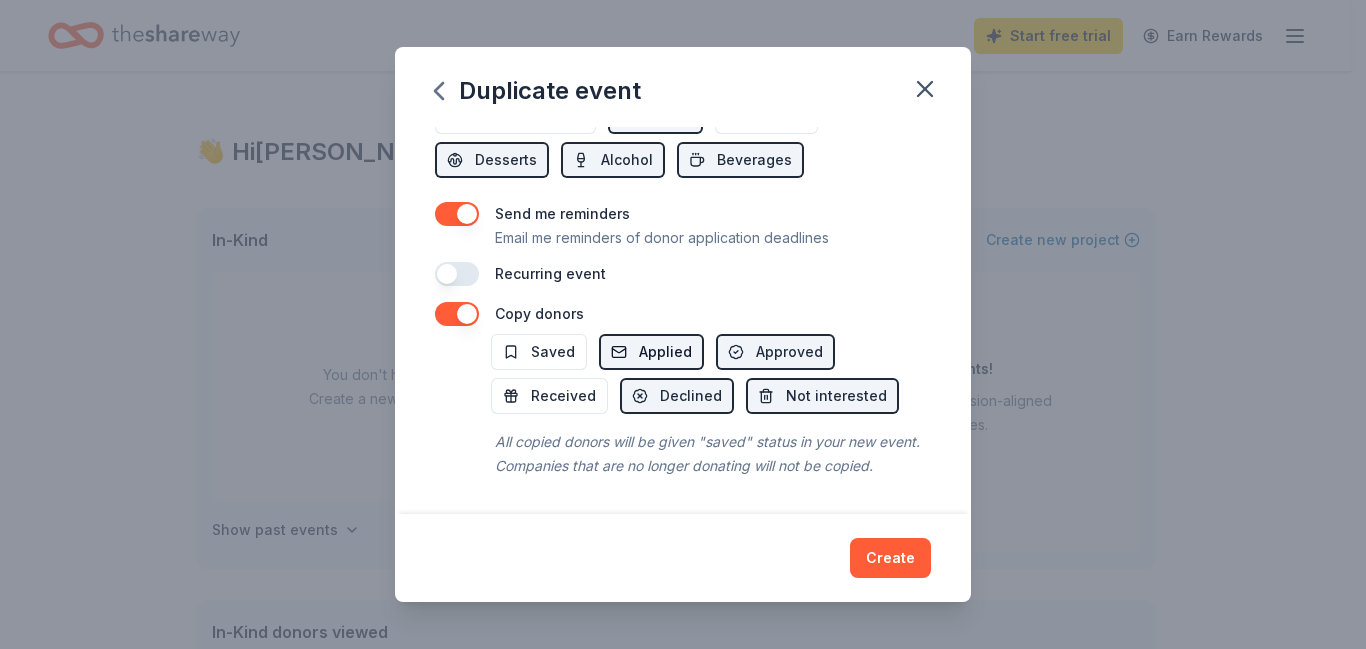 click on "Applied" at bounding box center (665, 352) 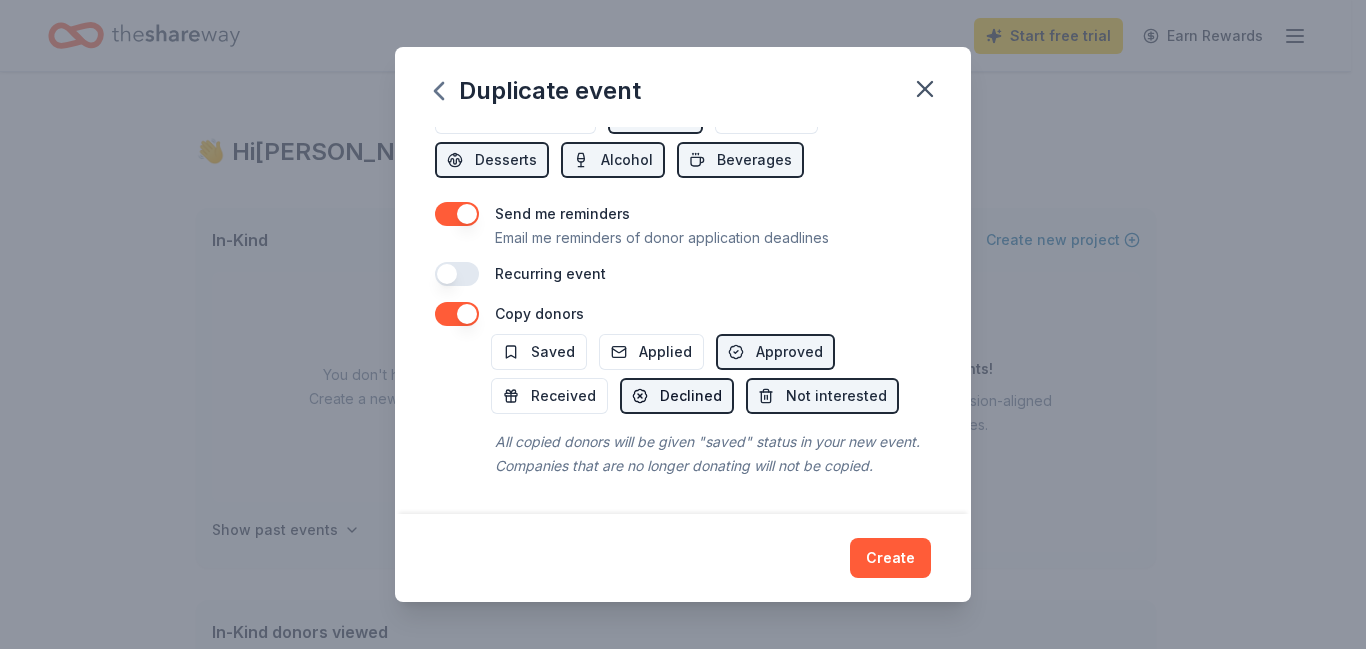 click on "Declined" at bounding box center (691, 396) 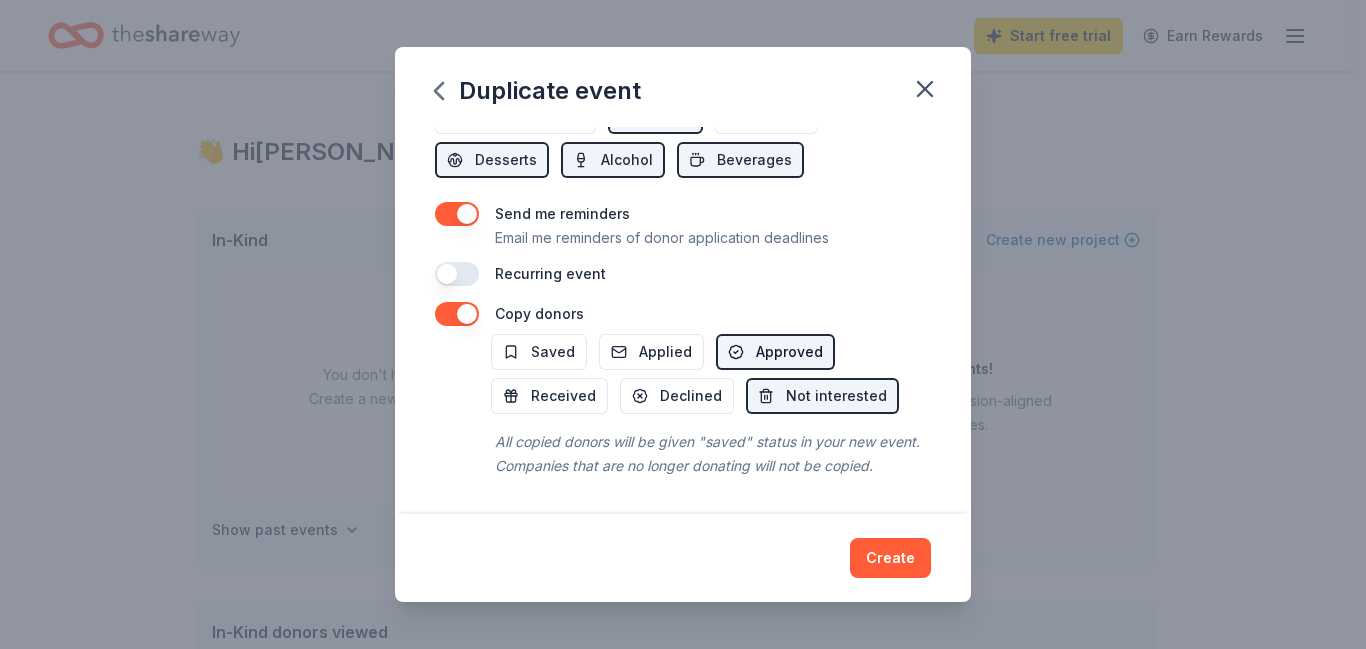 click on "Approved" at bounding box center (789, 352) 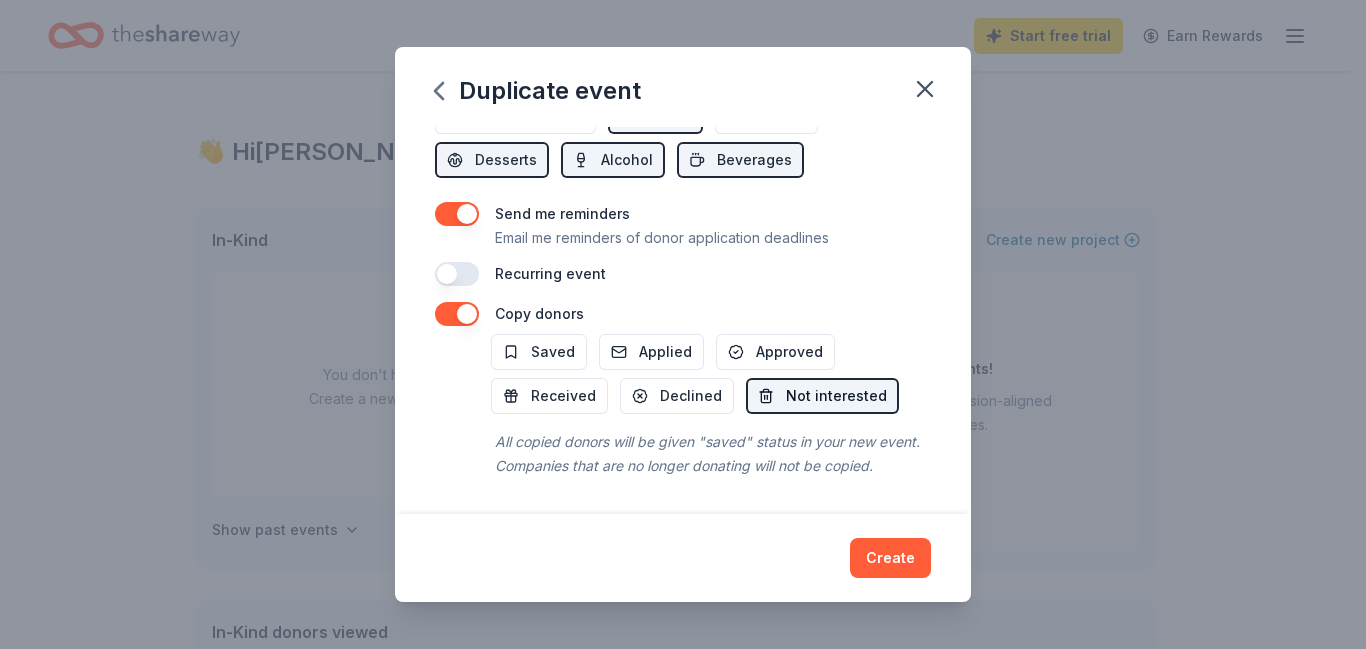 click on "Not interested" at bounding box center [836, 396] 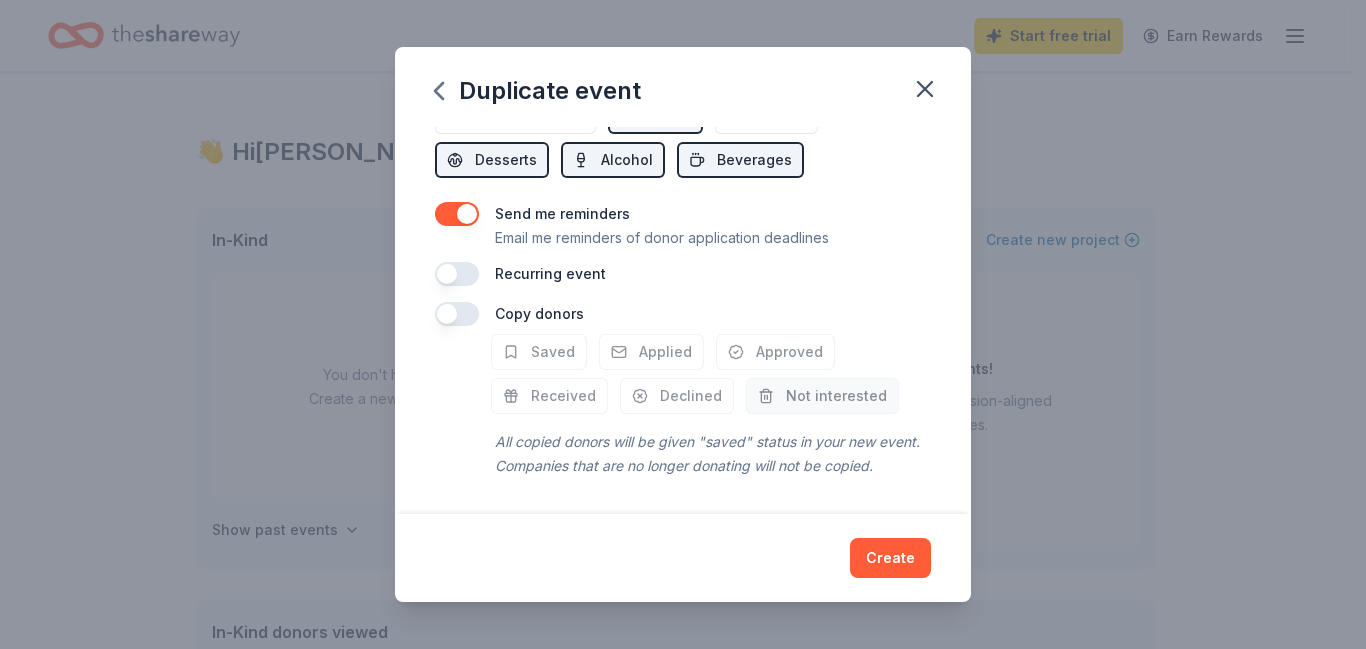 click on "Not interested" at bounding box center (836, 396) 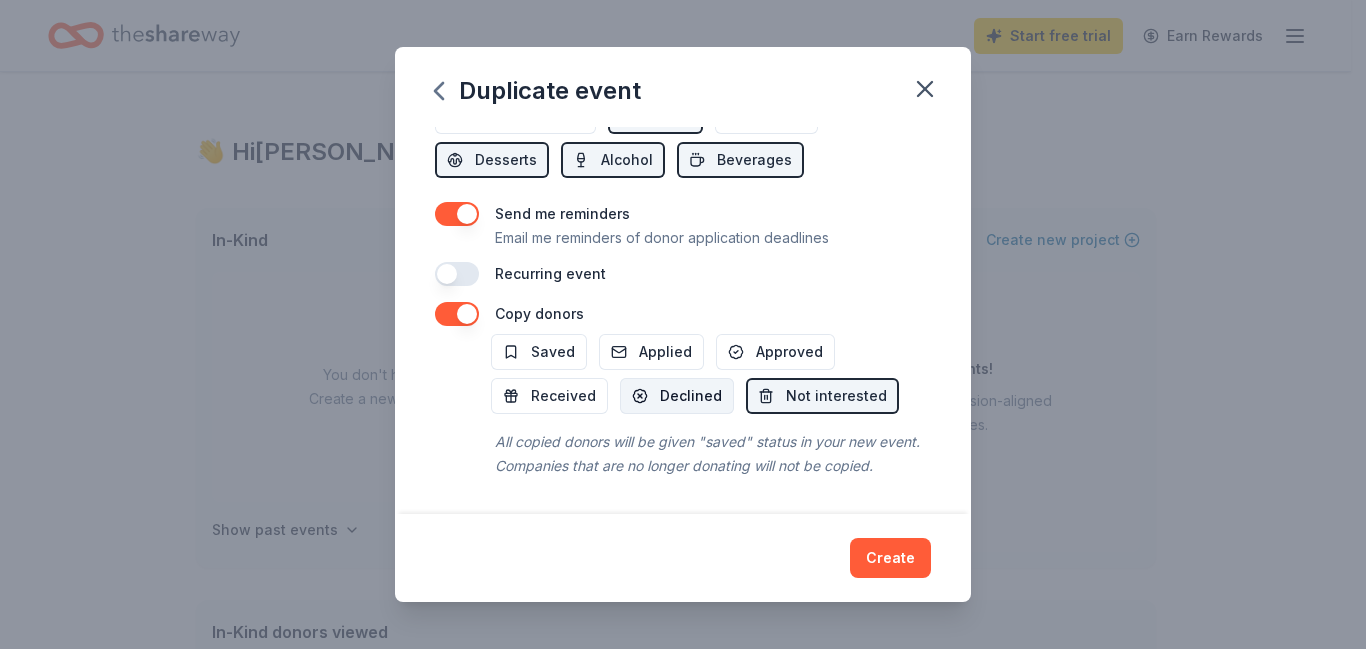click on "Declined" at bounding box center [691, 396] 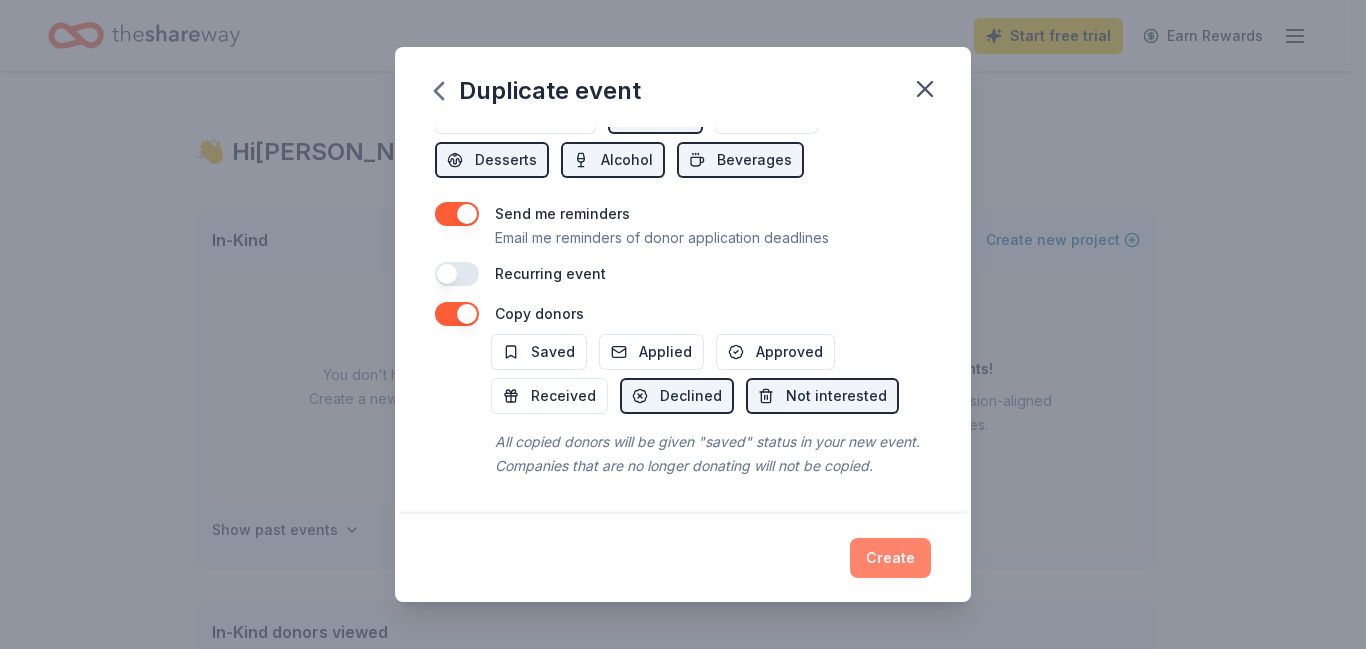 click on "Create" at bounding box center (890, 558) 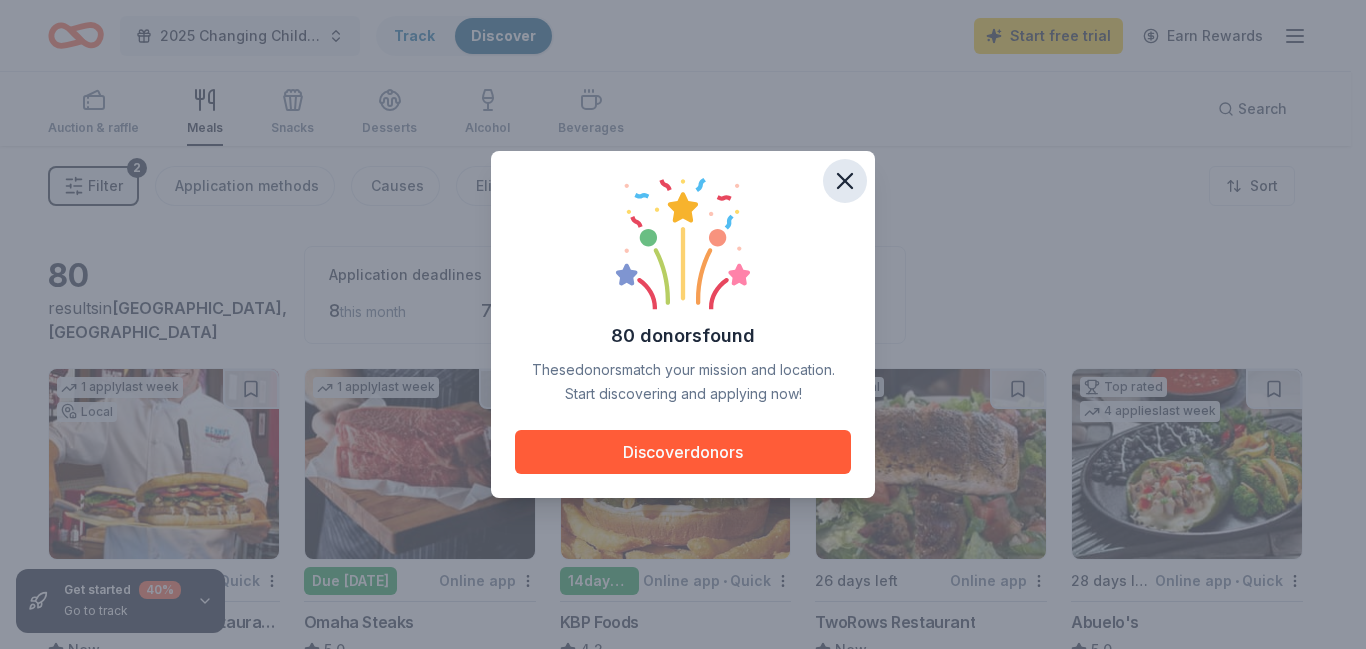 click 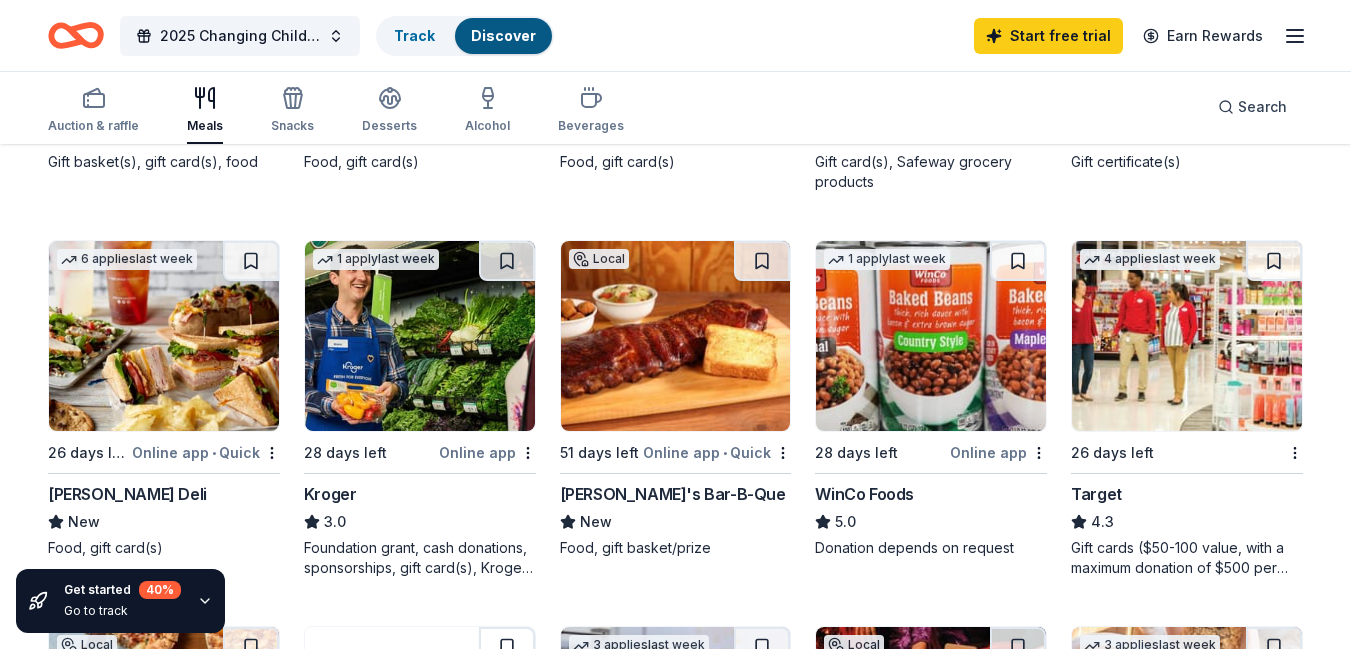 scroll, scrollTop: 1000, scrollLeft: 0, axis: vertical 